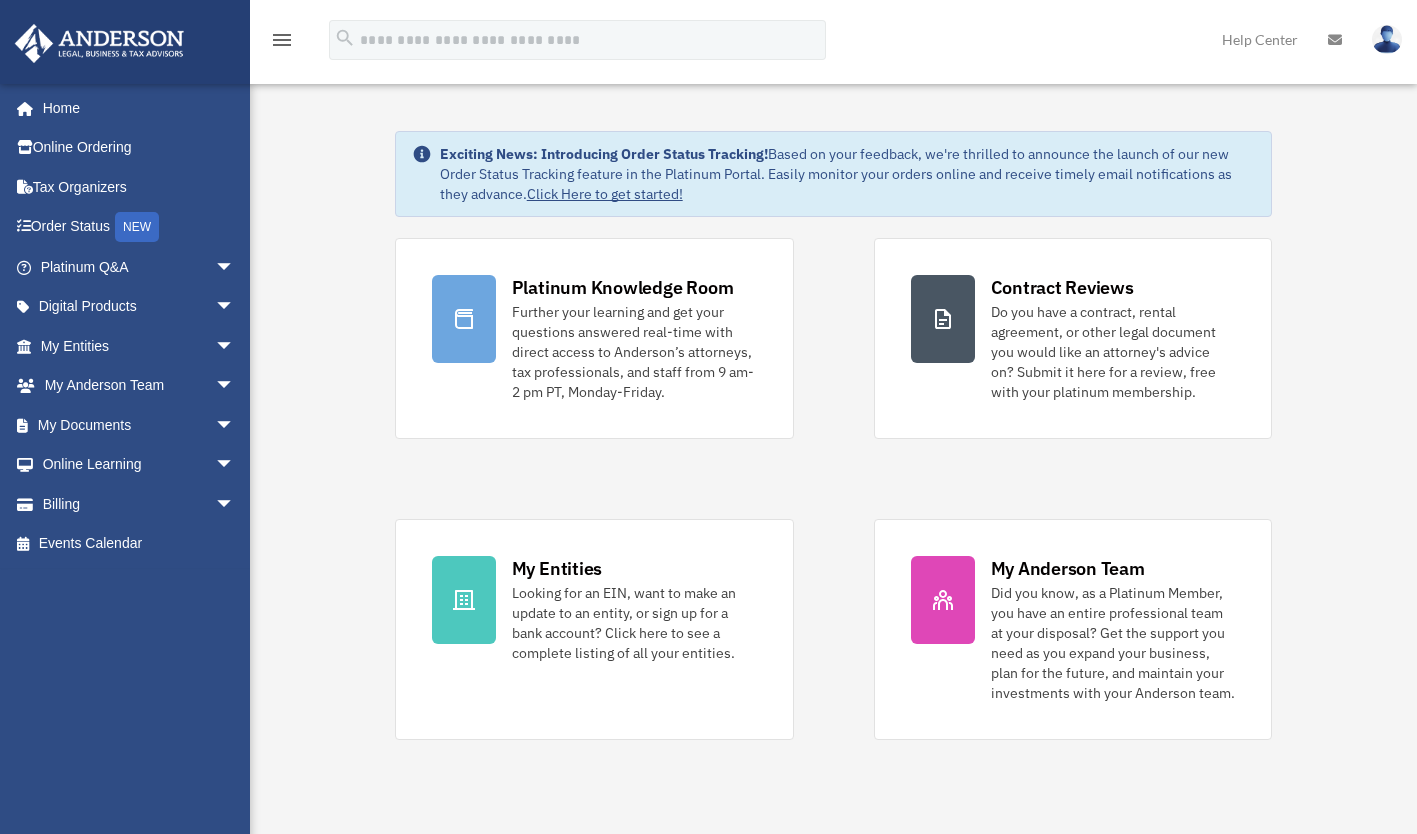scroll, scrollTop: 0, scrollLeft: 0, axis: both 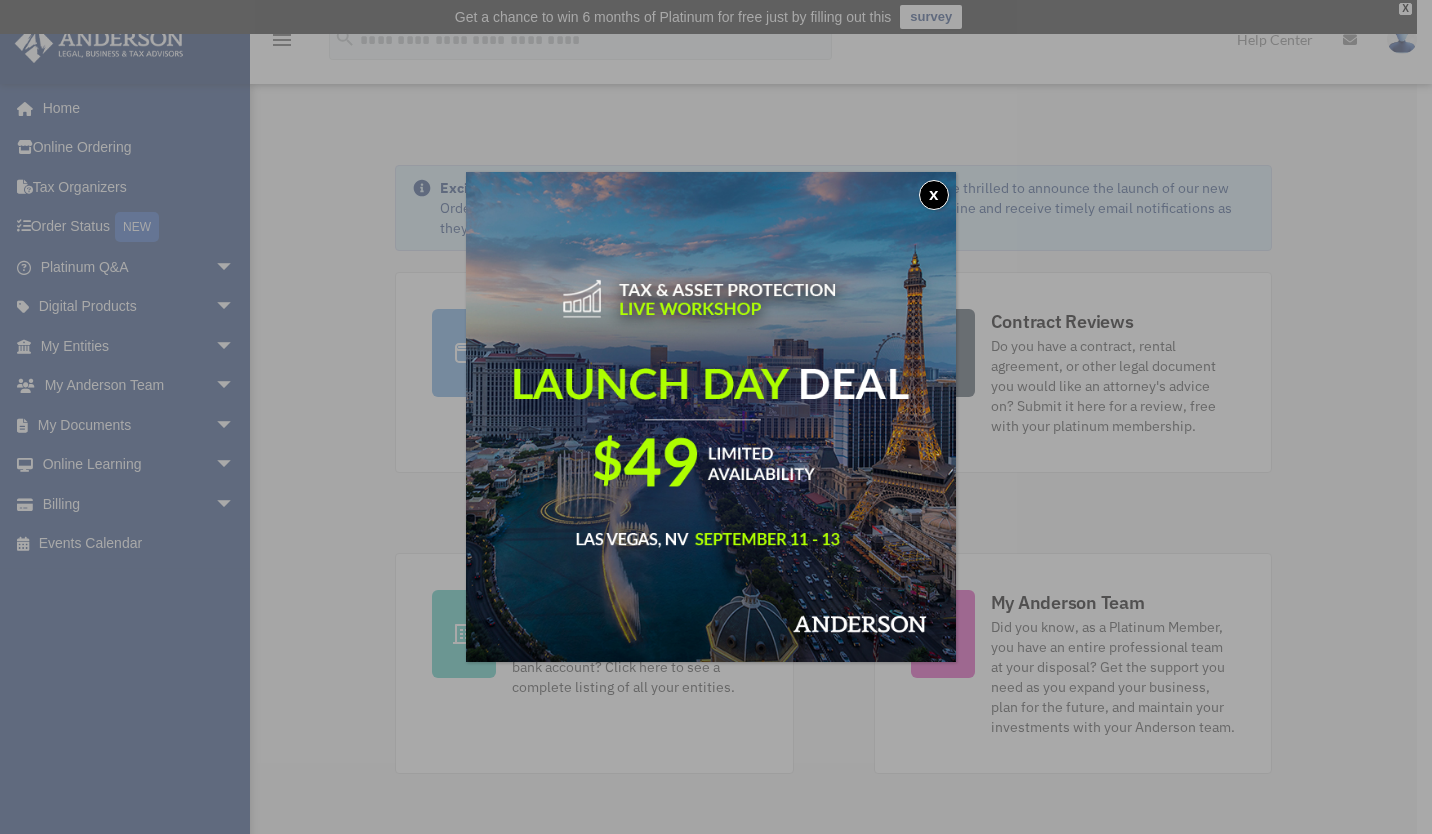 click on "x" at bounding box center (934, 195) 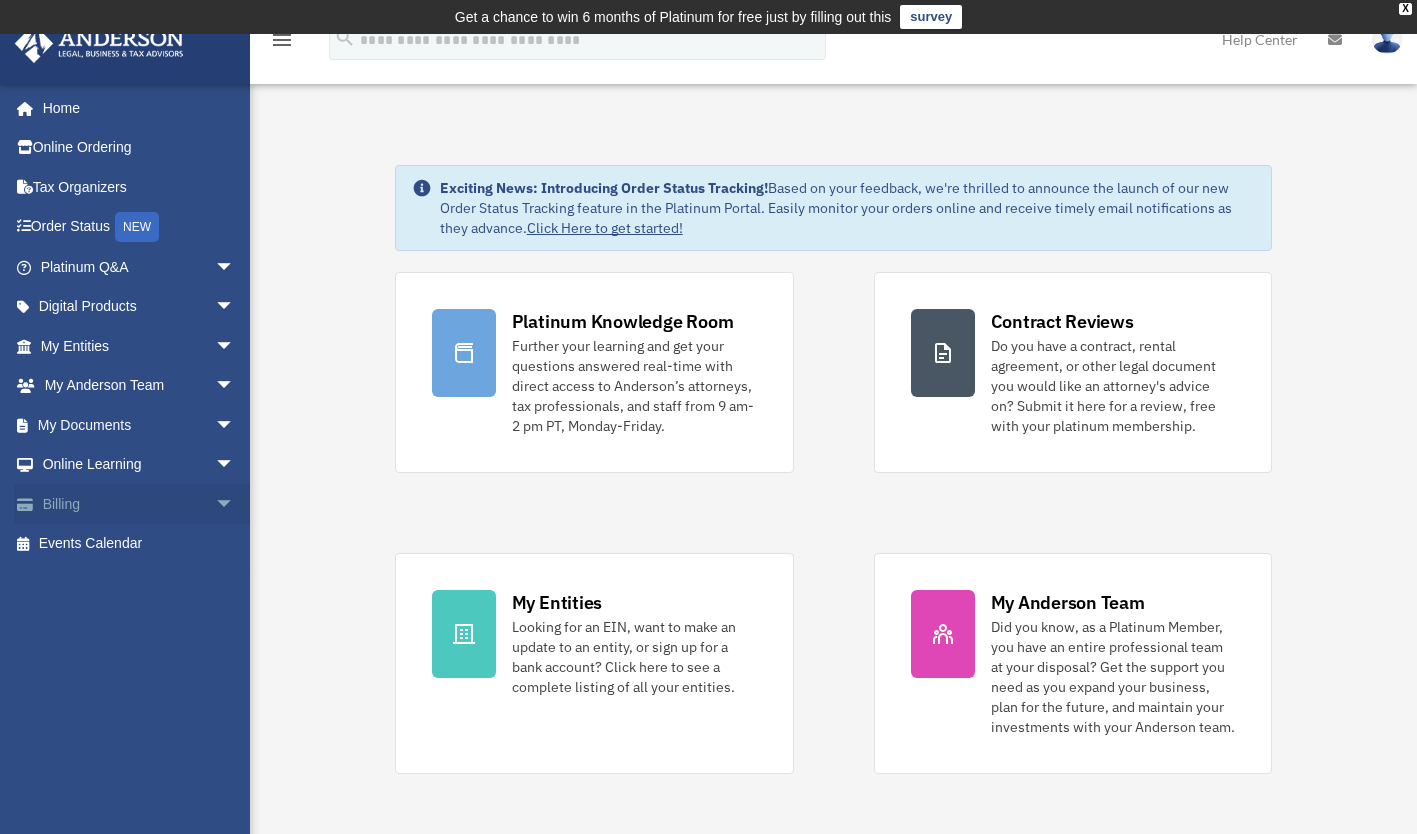 click on "arrow_drop_down" at bounding box center (235, 504) 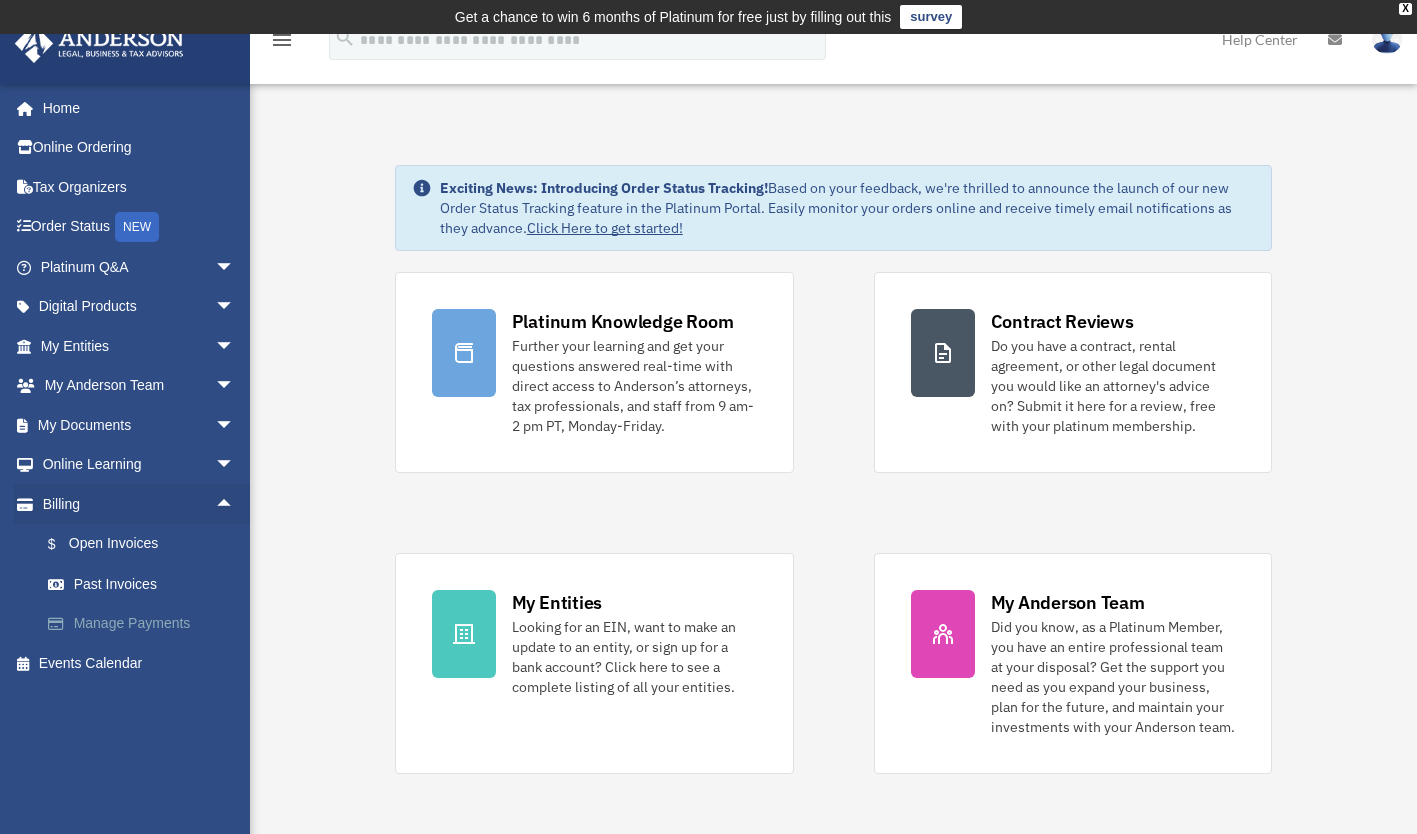 click on "Manage Payments" at bounding box center (146, 624) 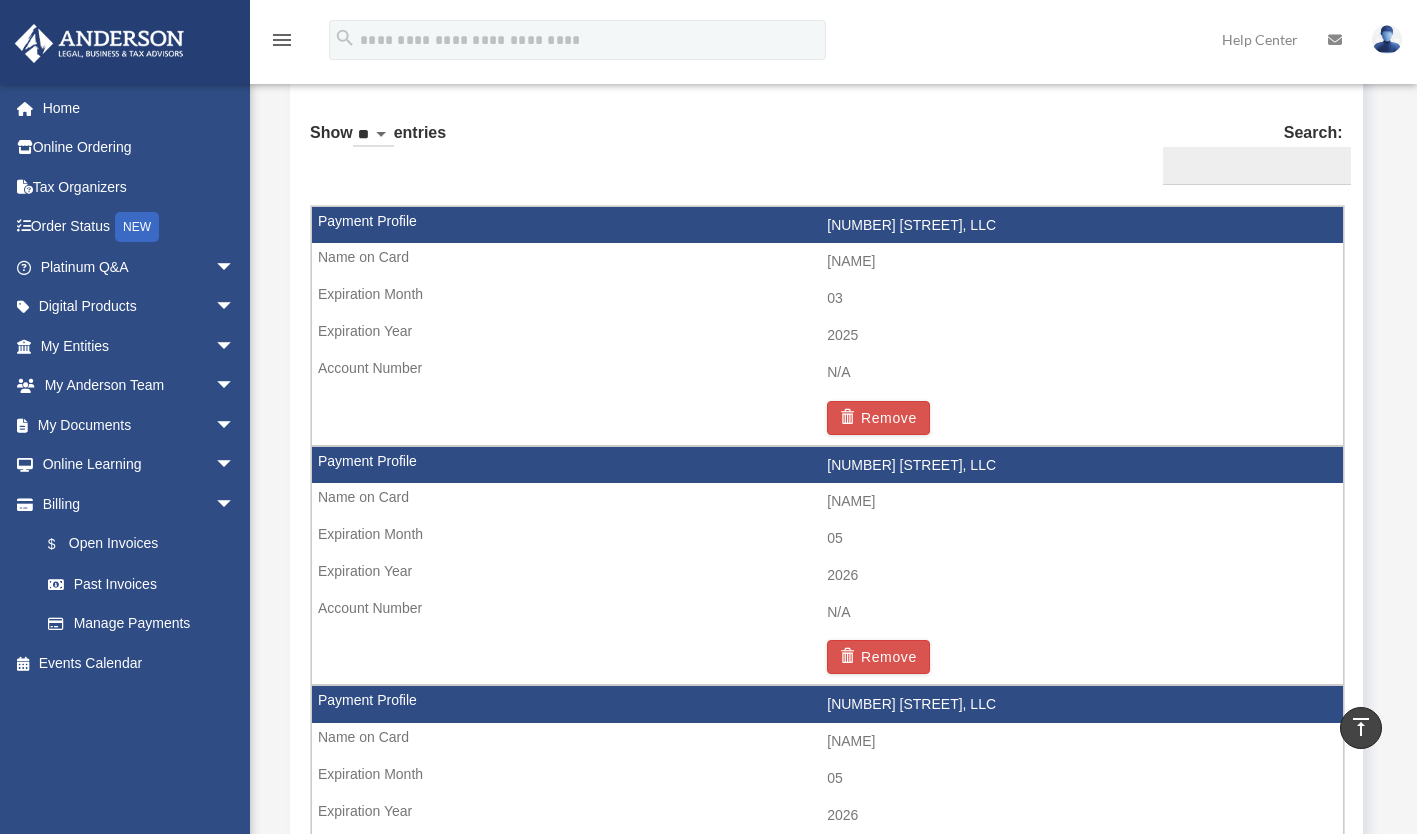 scroll, scrollTop: 1256, scrollLeft: 0, axis: vertical 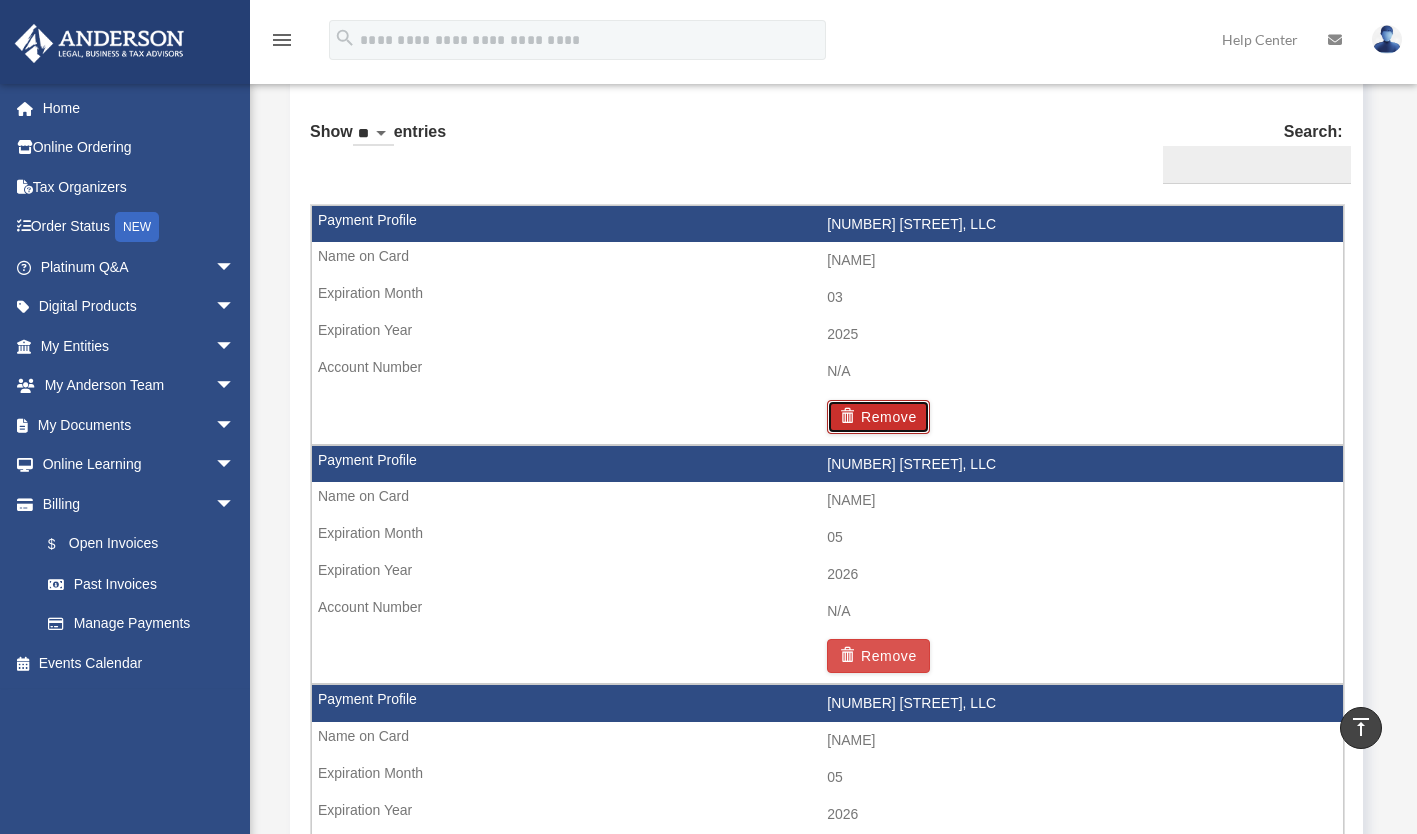 click on "Remove" at bounding box center (878, 417) 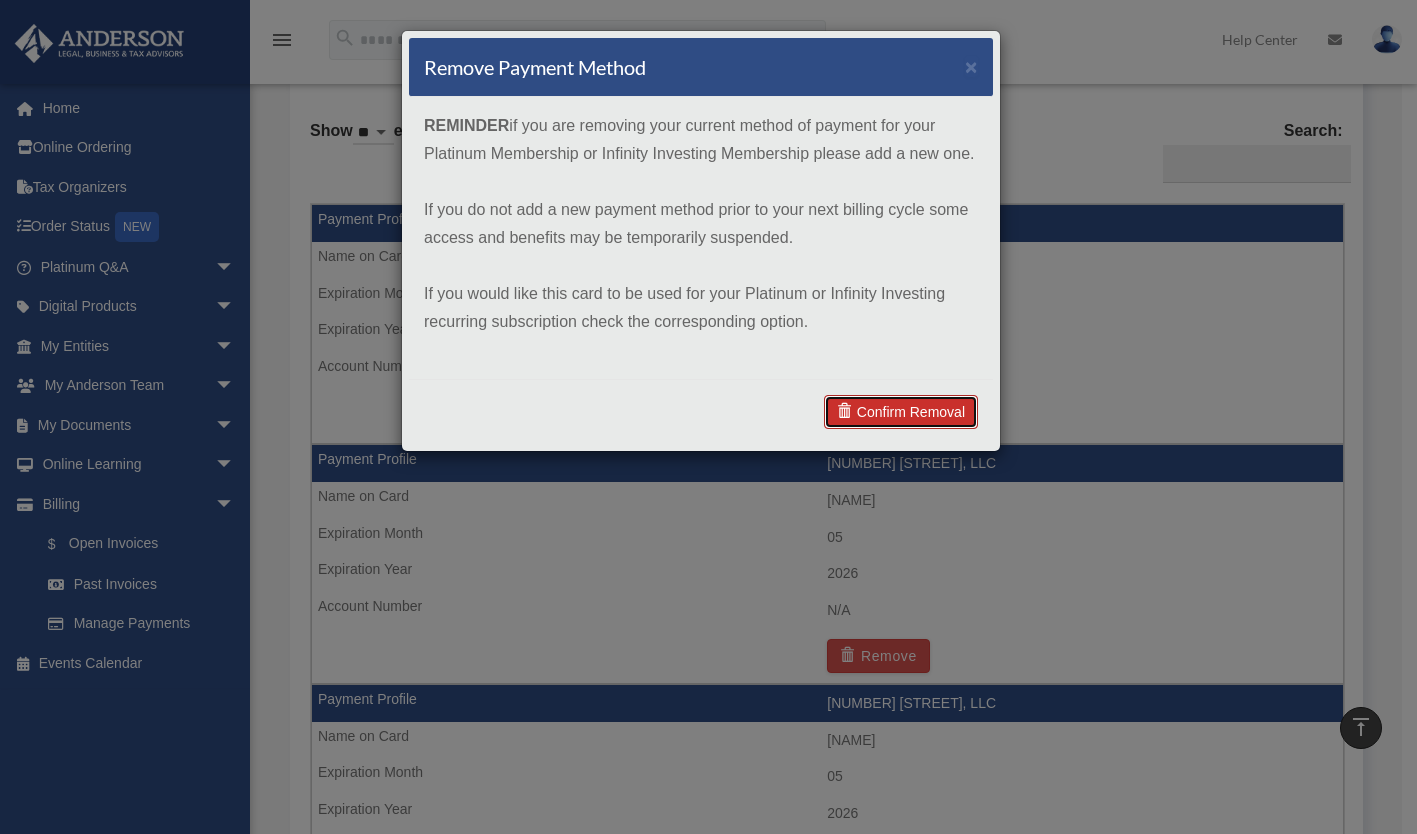 click on "Confirm Removal" at bounding box center (901, 412) 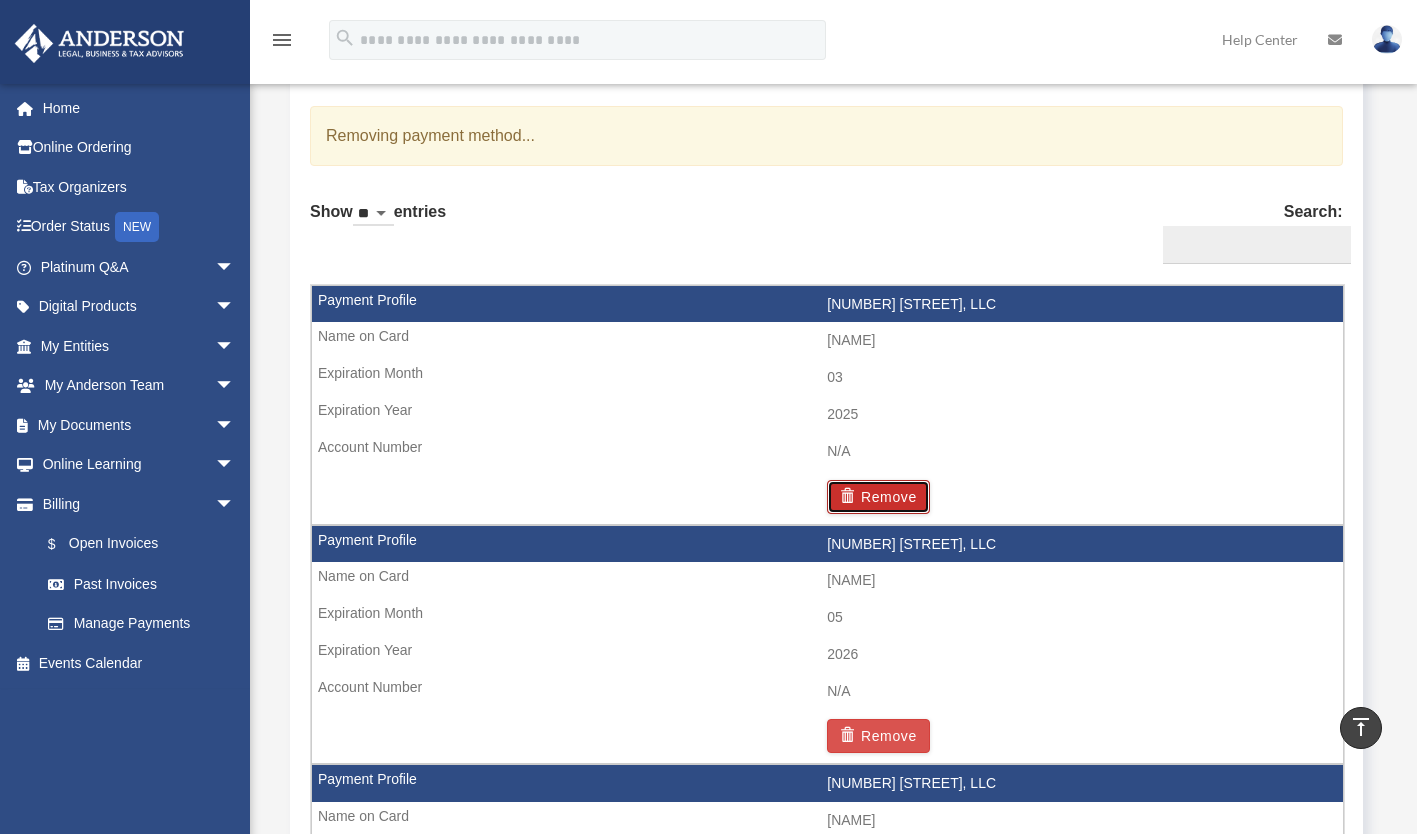 click on "Remove" at bounding box center [878, 497] 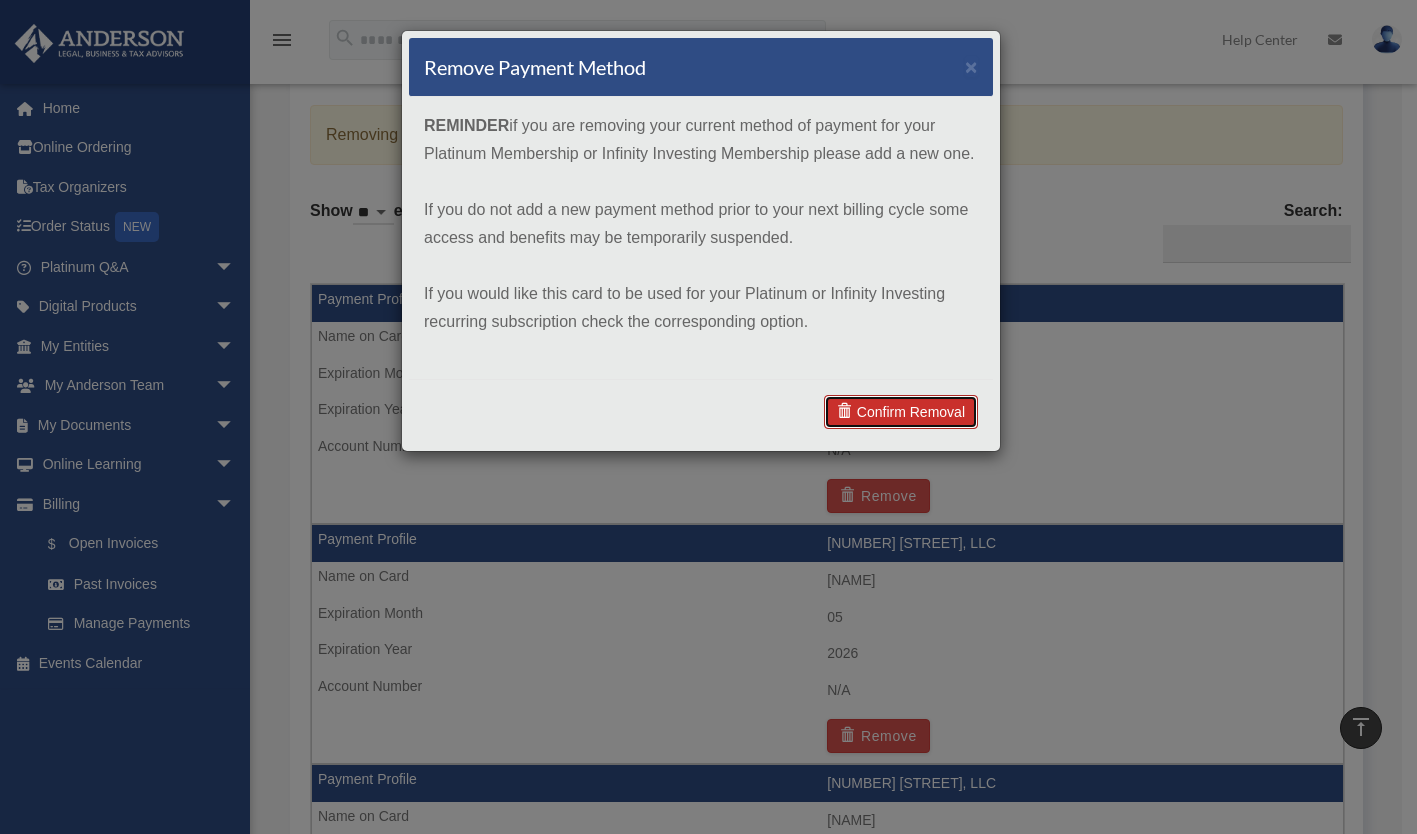 click on "Confirm Removal" at bounding box center [901, 412] 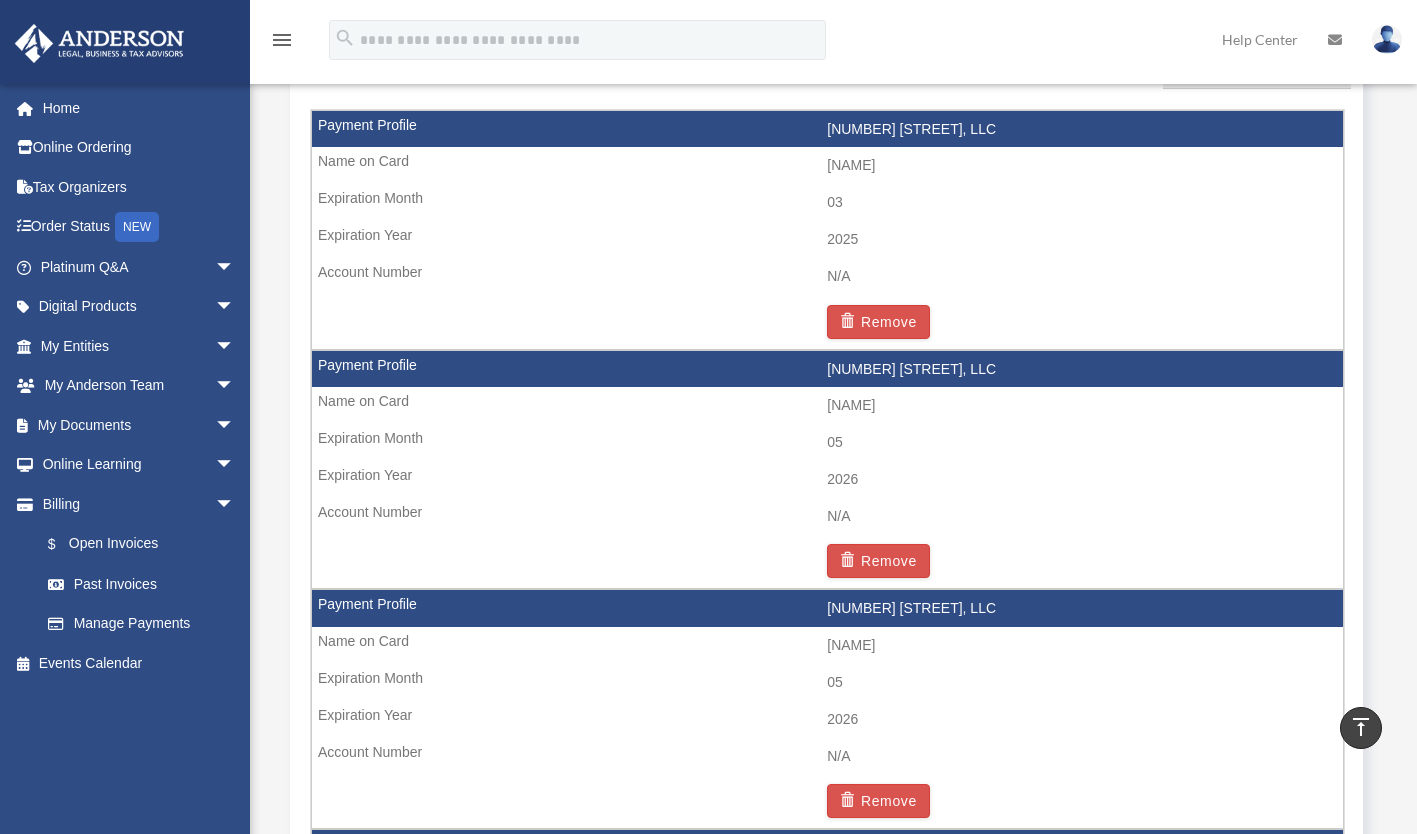 scroll, scrollTop: 1428, scrollLeft: 0, axis: vertical 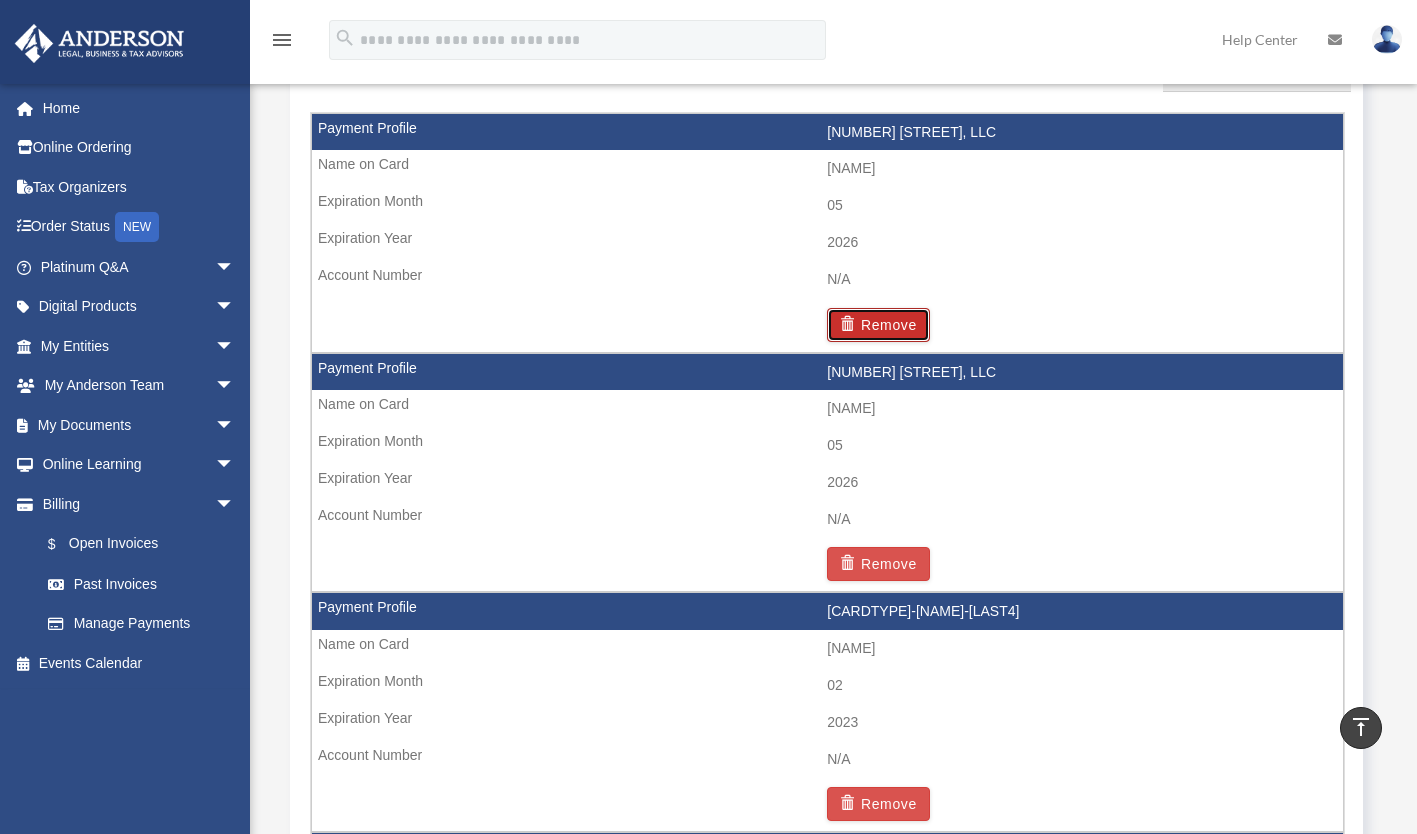 click on "Remove" at bounding box center [878, 325] 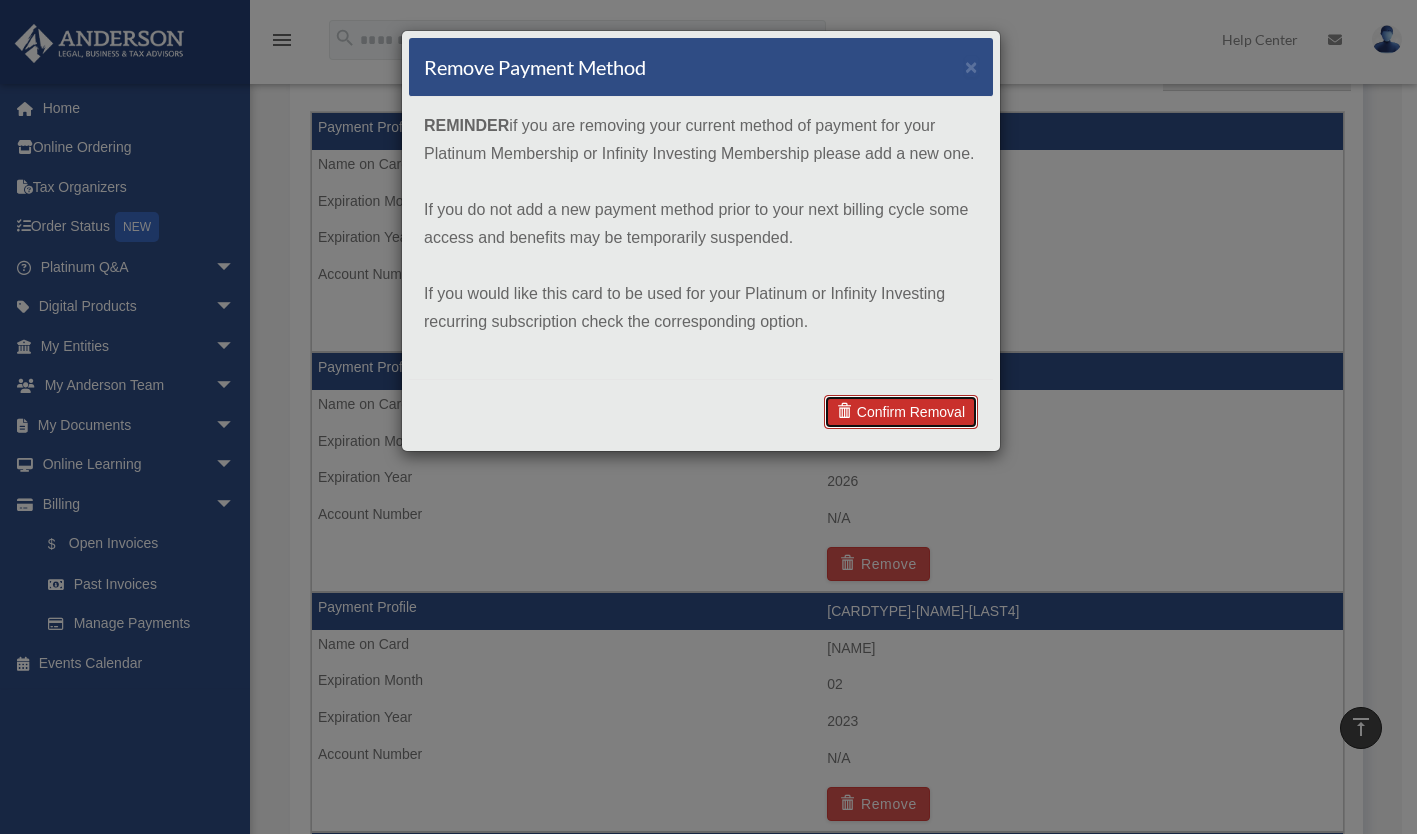 click on "Confirm Removal" at bounding box center [901, 412] 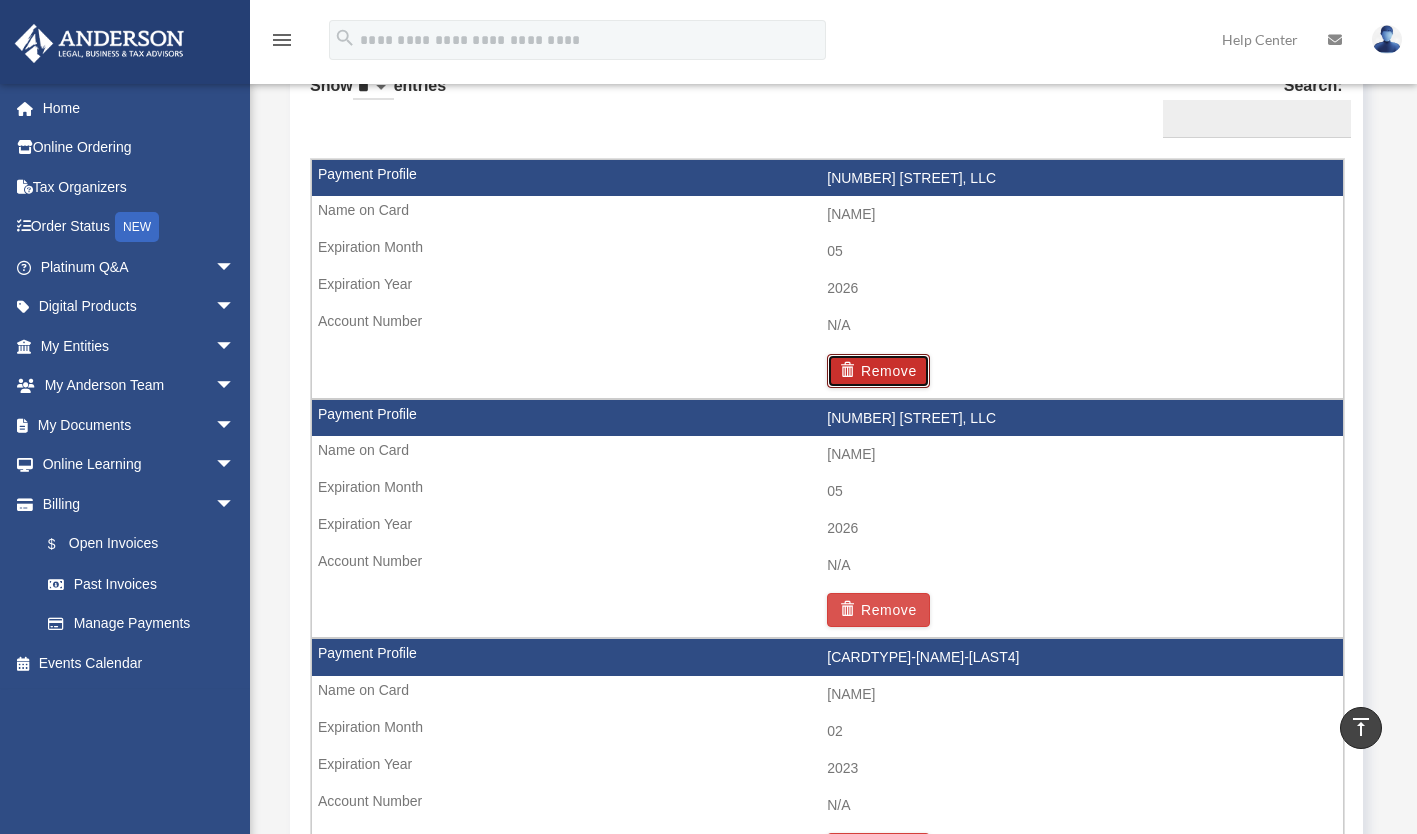 scroll, scrollTop: 1381, scrollLeft: 0, axis: vertical 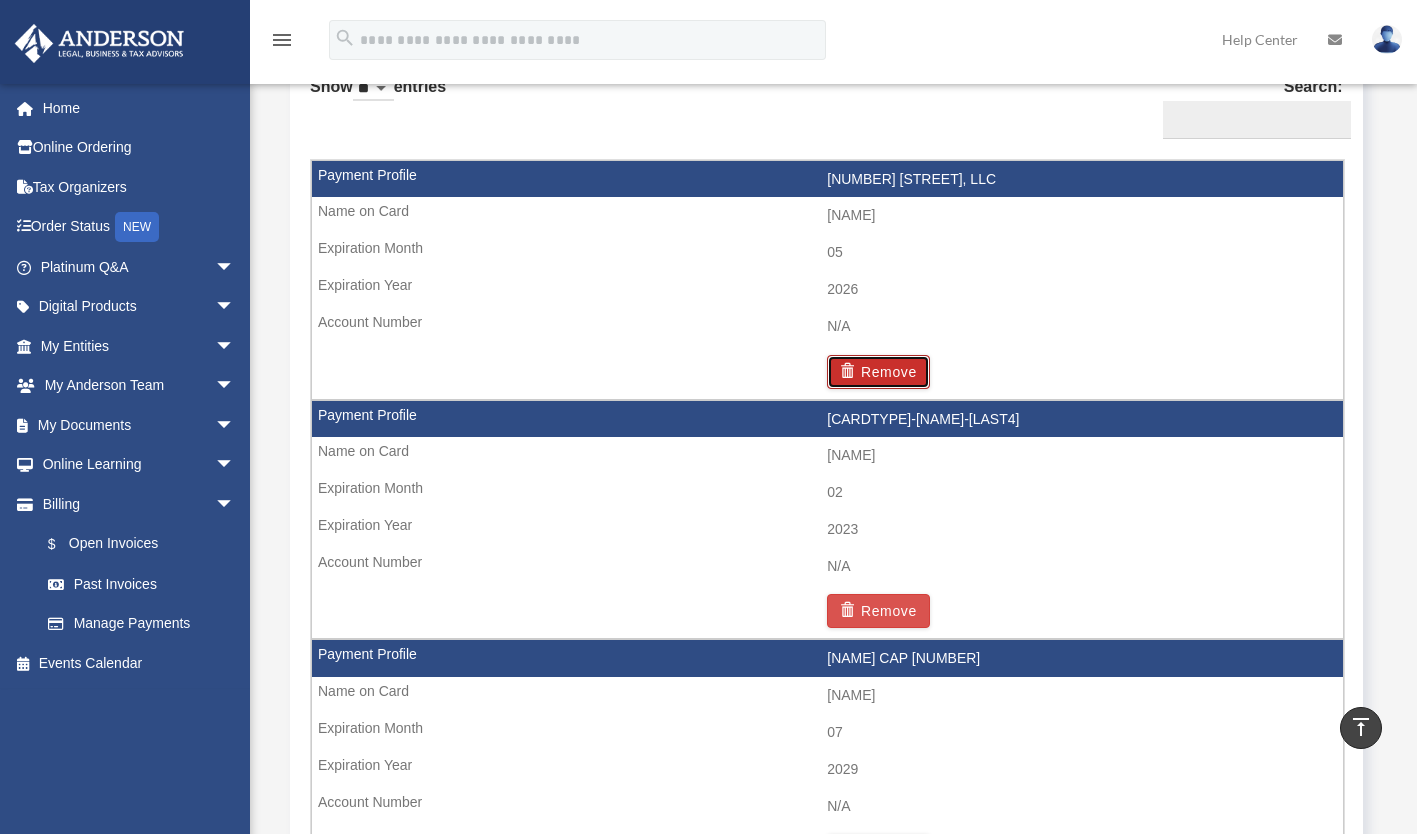 click on "Remove" at bounding box center (878, 372) 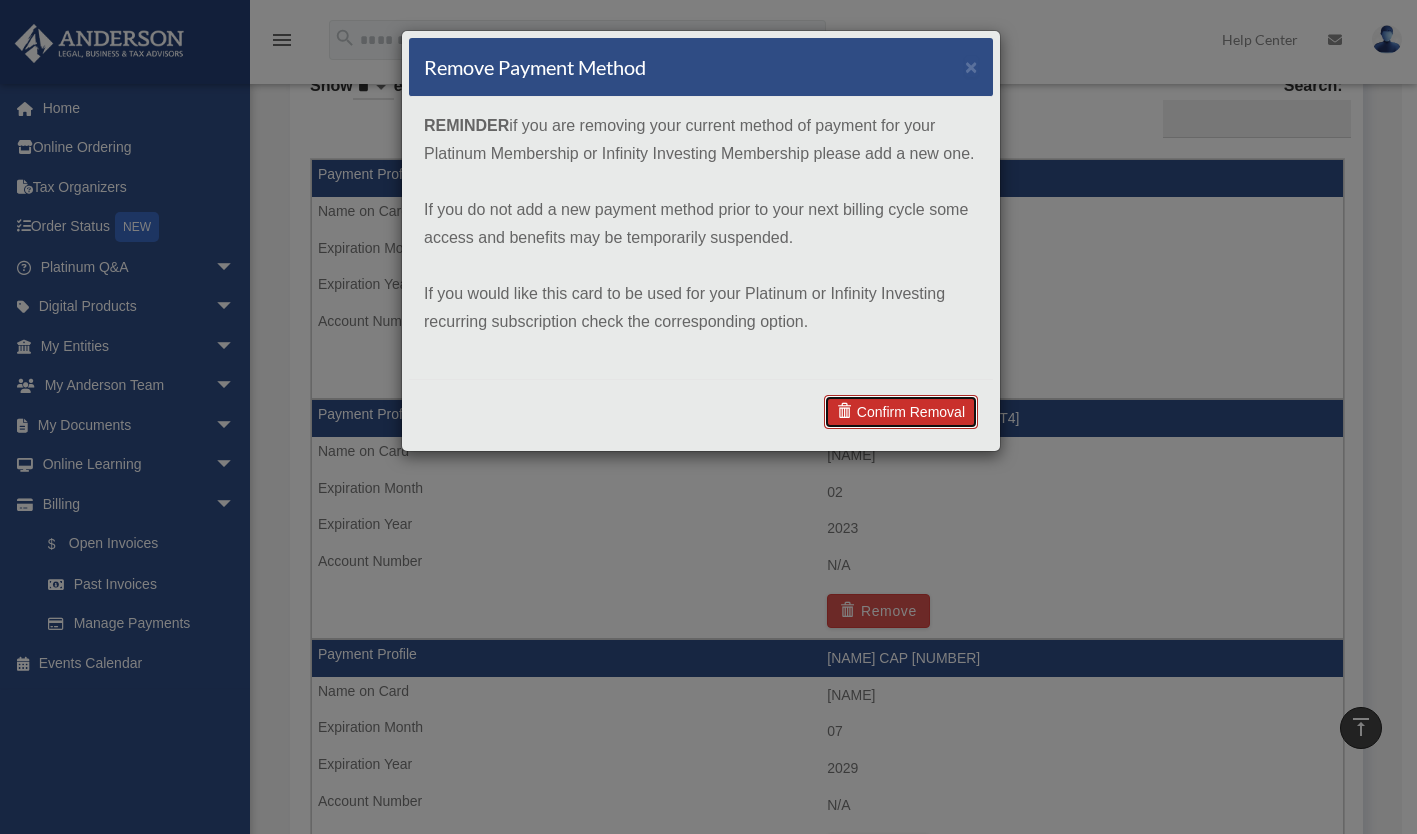 click on "Confirm Removal" at bounding box center (901, 412) 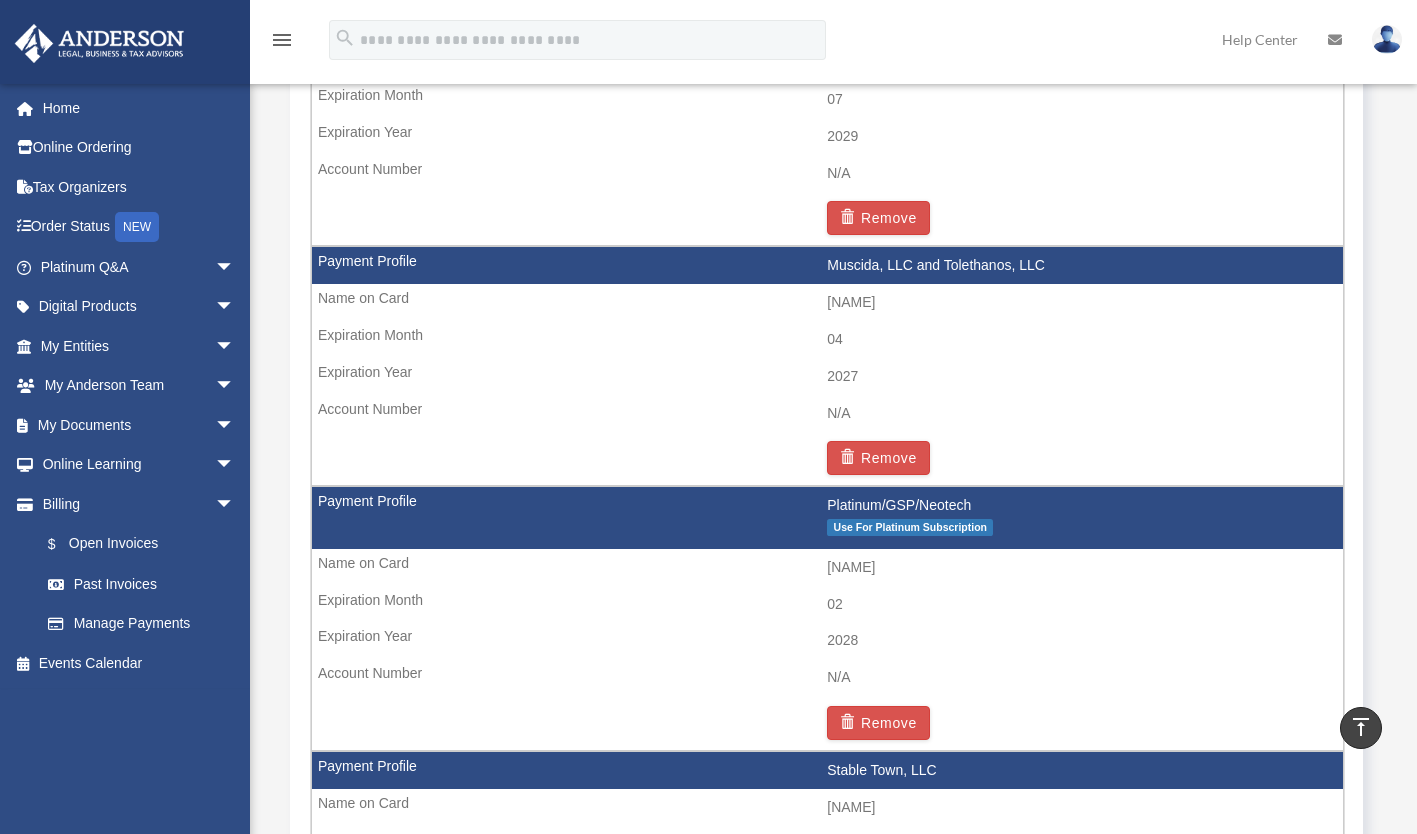 scroll, scrollTop: 1779, scrollLeft: 0, axis: vertical 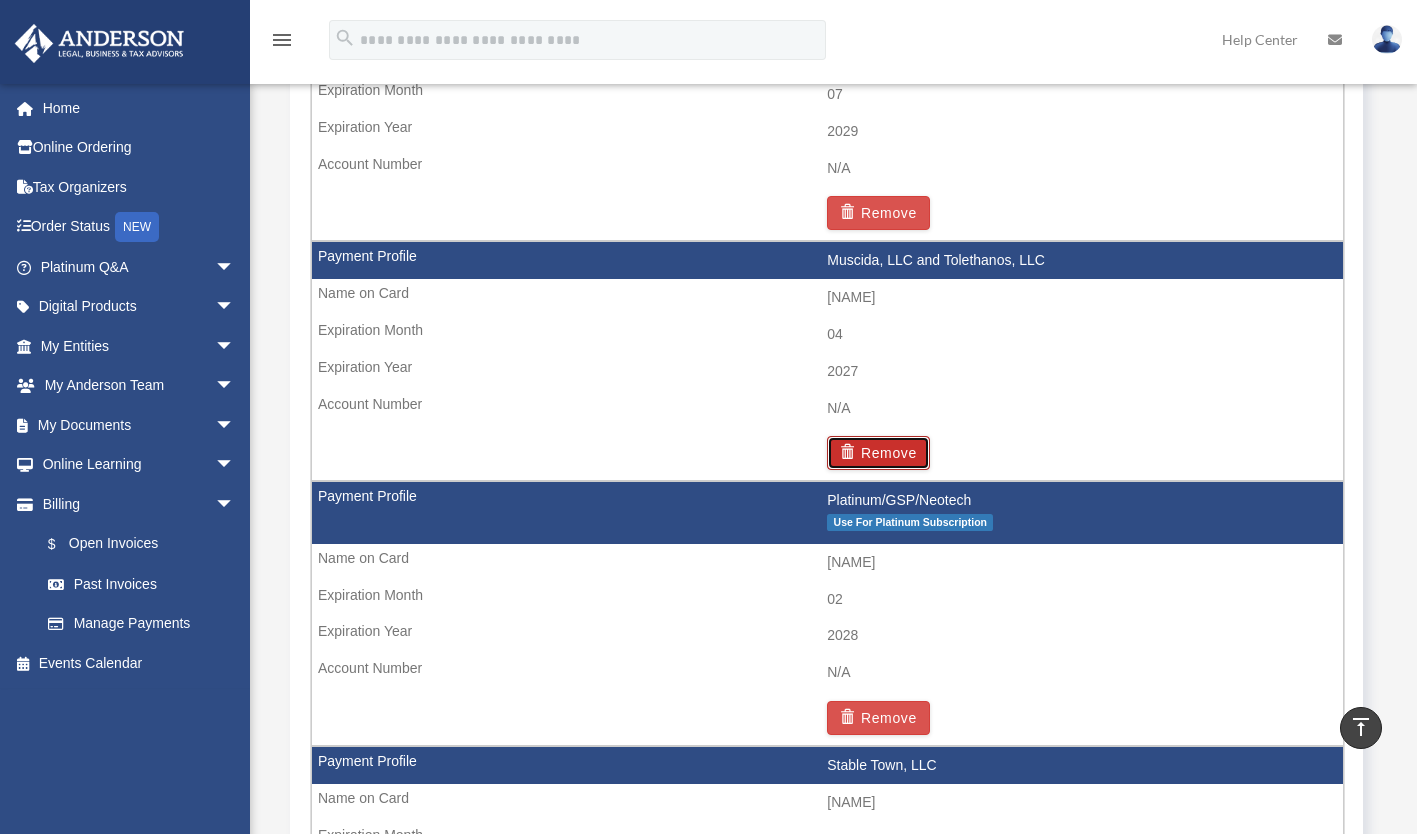click on "Remove" at bounding box center [878, 453] 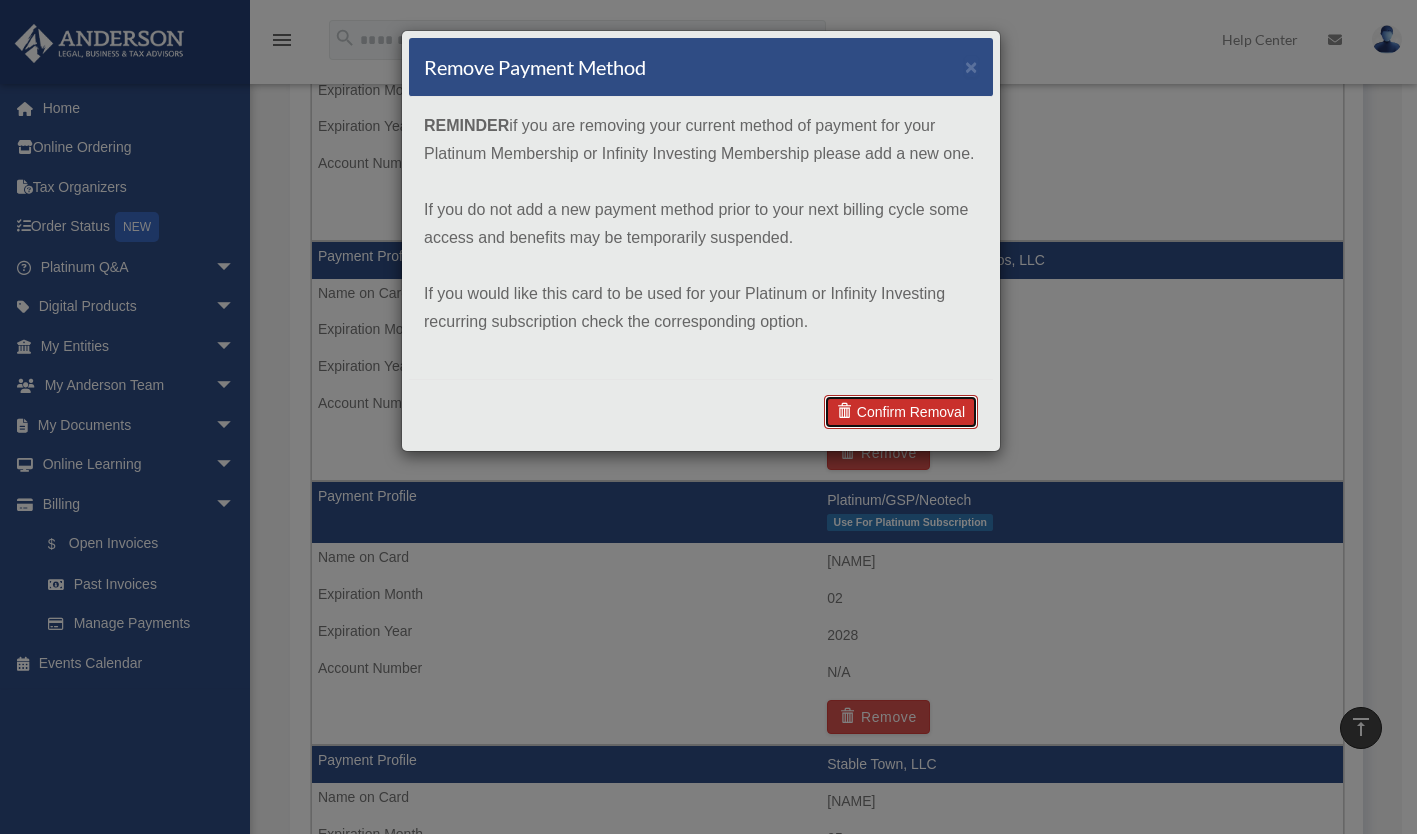 click on "Confirm Removal" at bounding box center (901, 412) 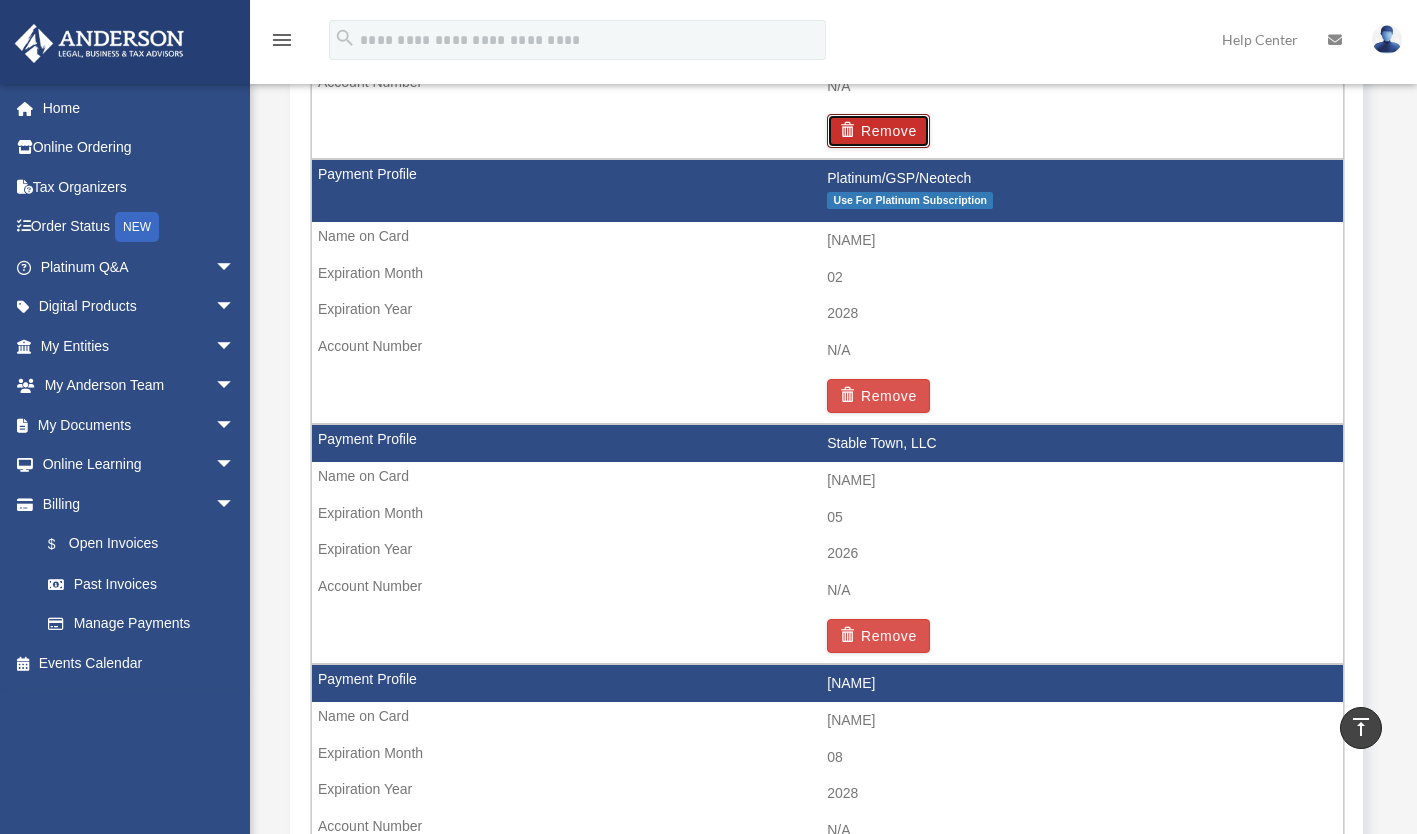 scroll, scrollTop: 1665, scrollLeft: 0, axis: vertical 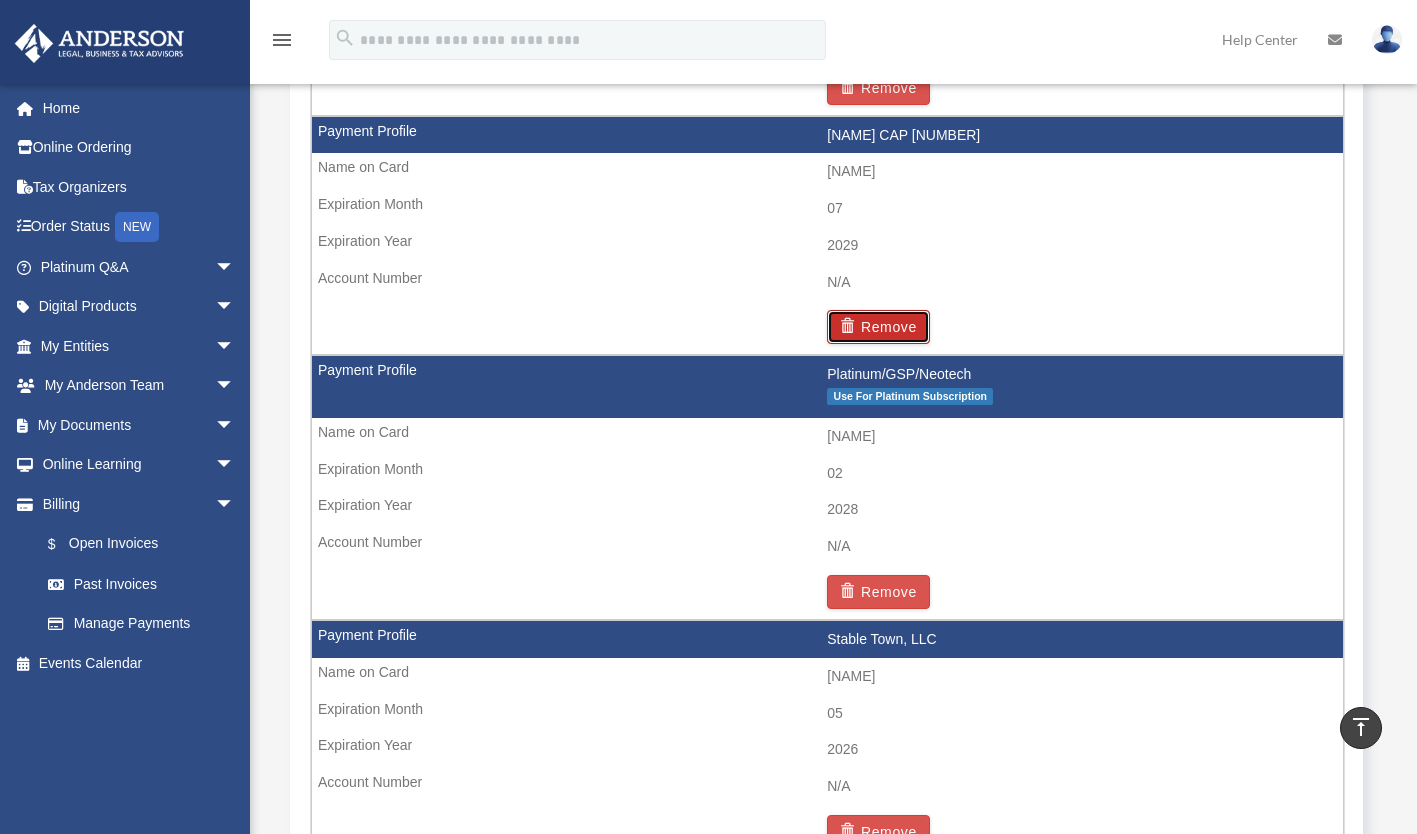 click on "Remove" at bounding box center [878, 327] 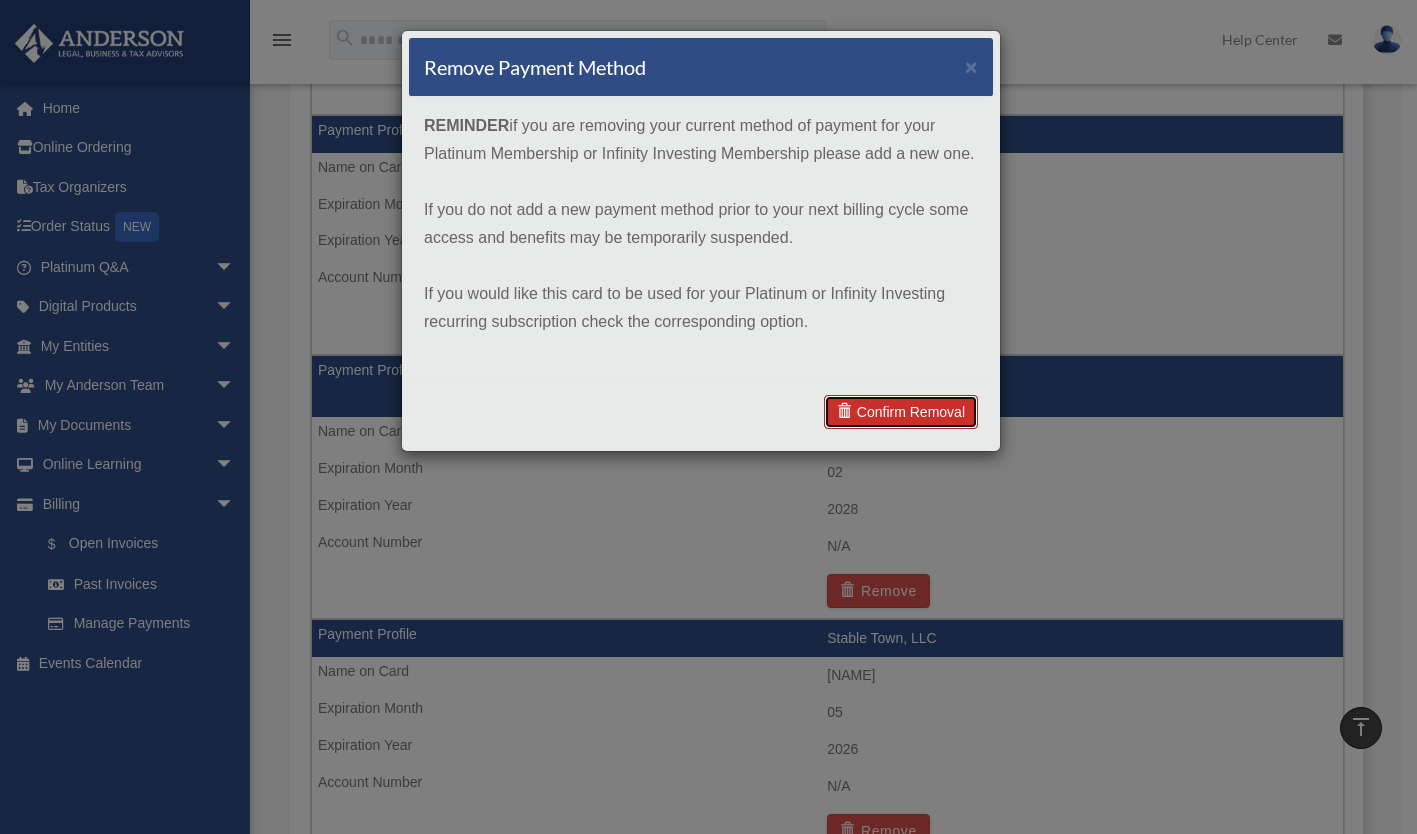 click on "Confirm Removal" at bounding box center [901, 412] 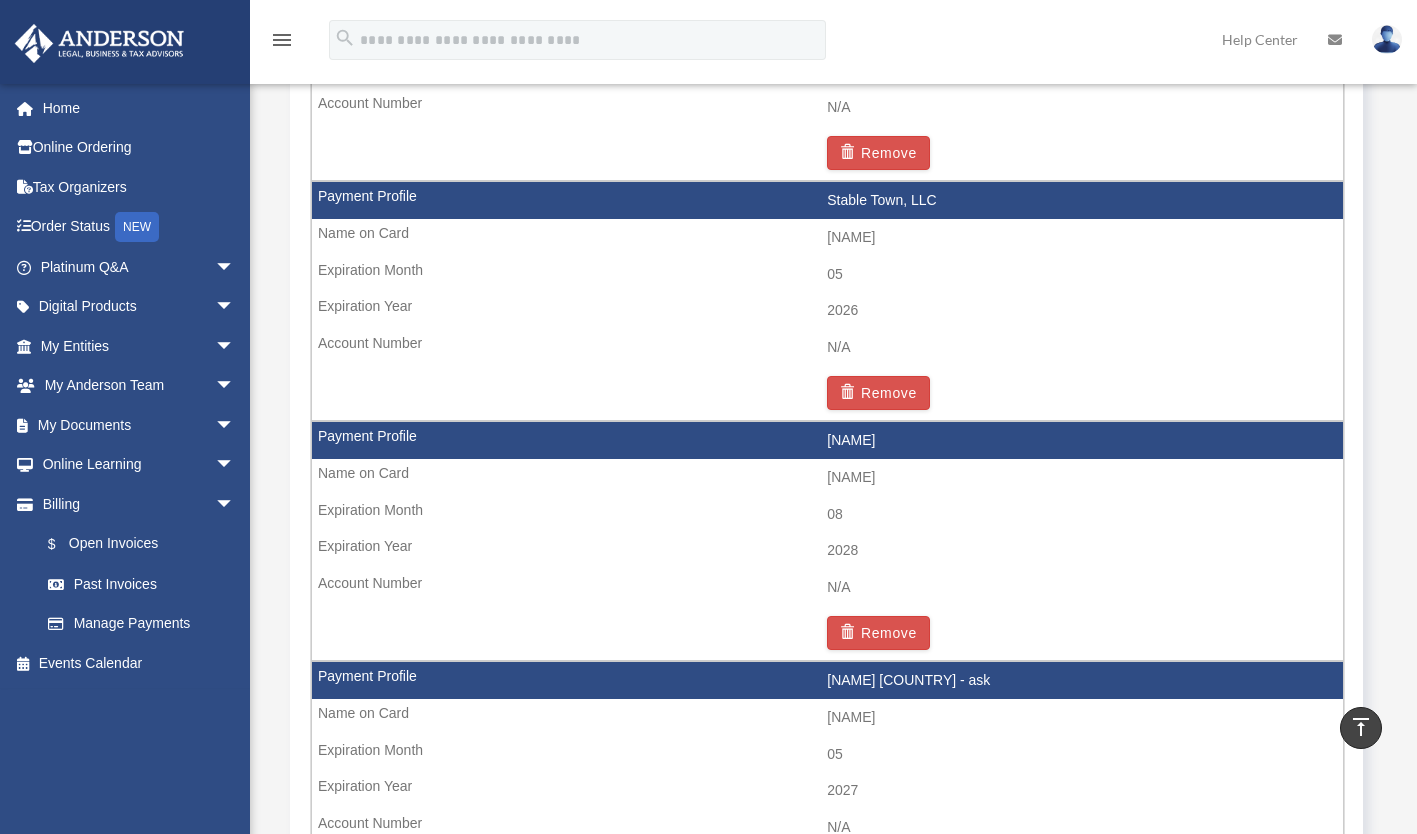 scroll, scrollTop: 1893, scrollLeft: 0, axis: vertical 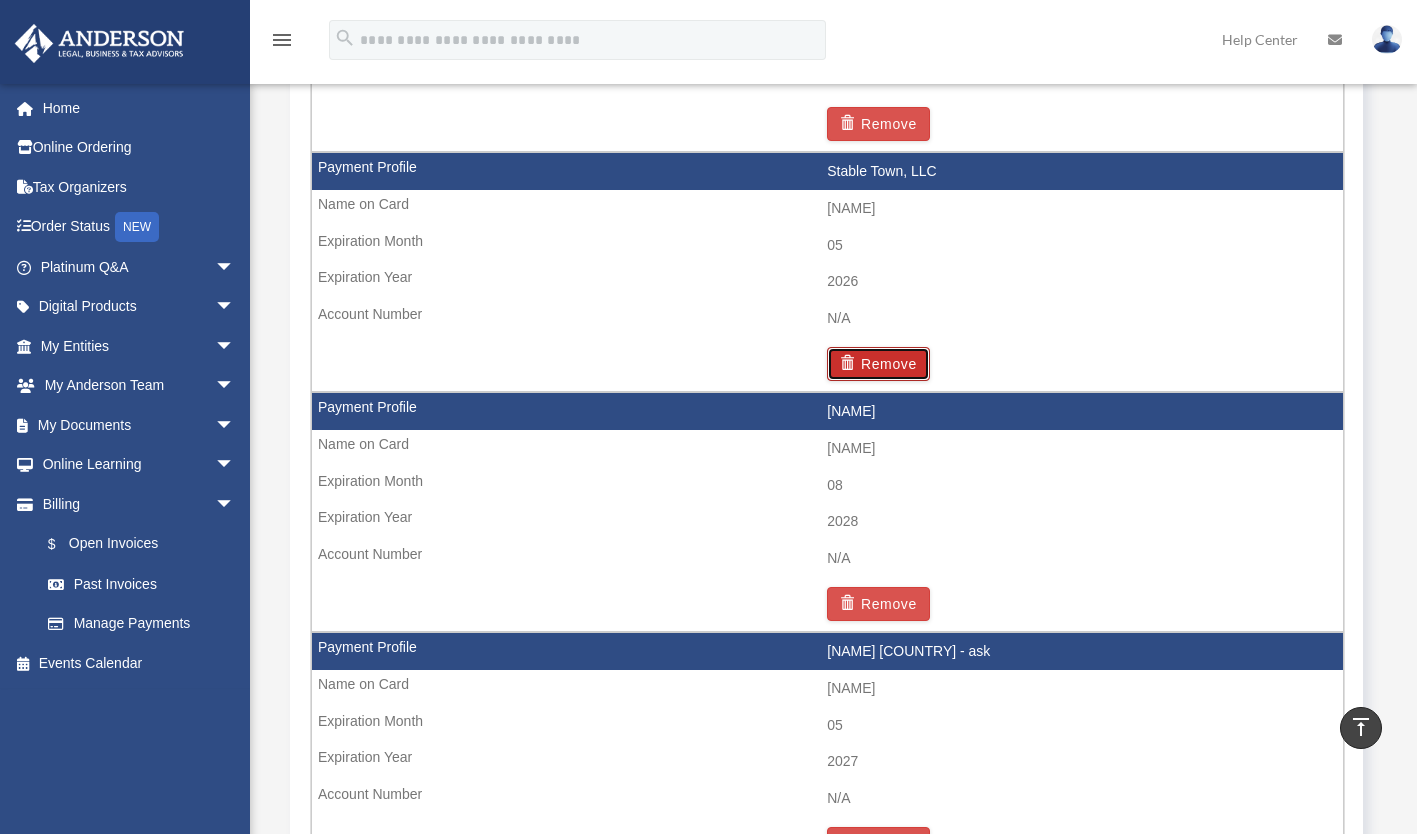 click on "Remove" at bounding box center [878, 364] 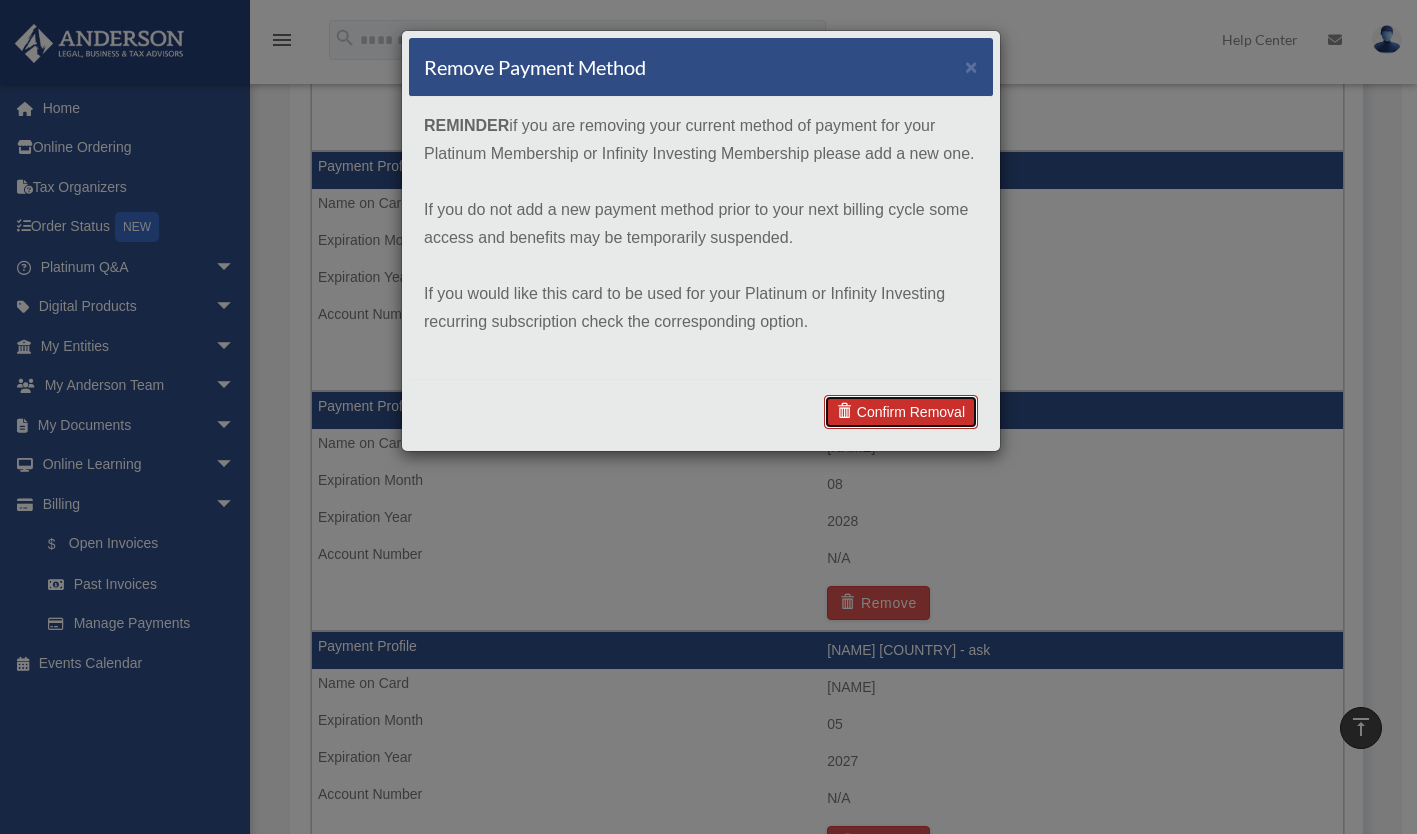 click on "Confirm Removal" at bounding box center [901, 412] 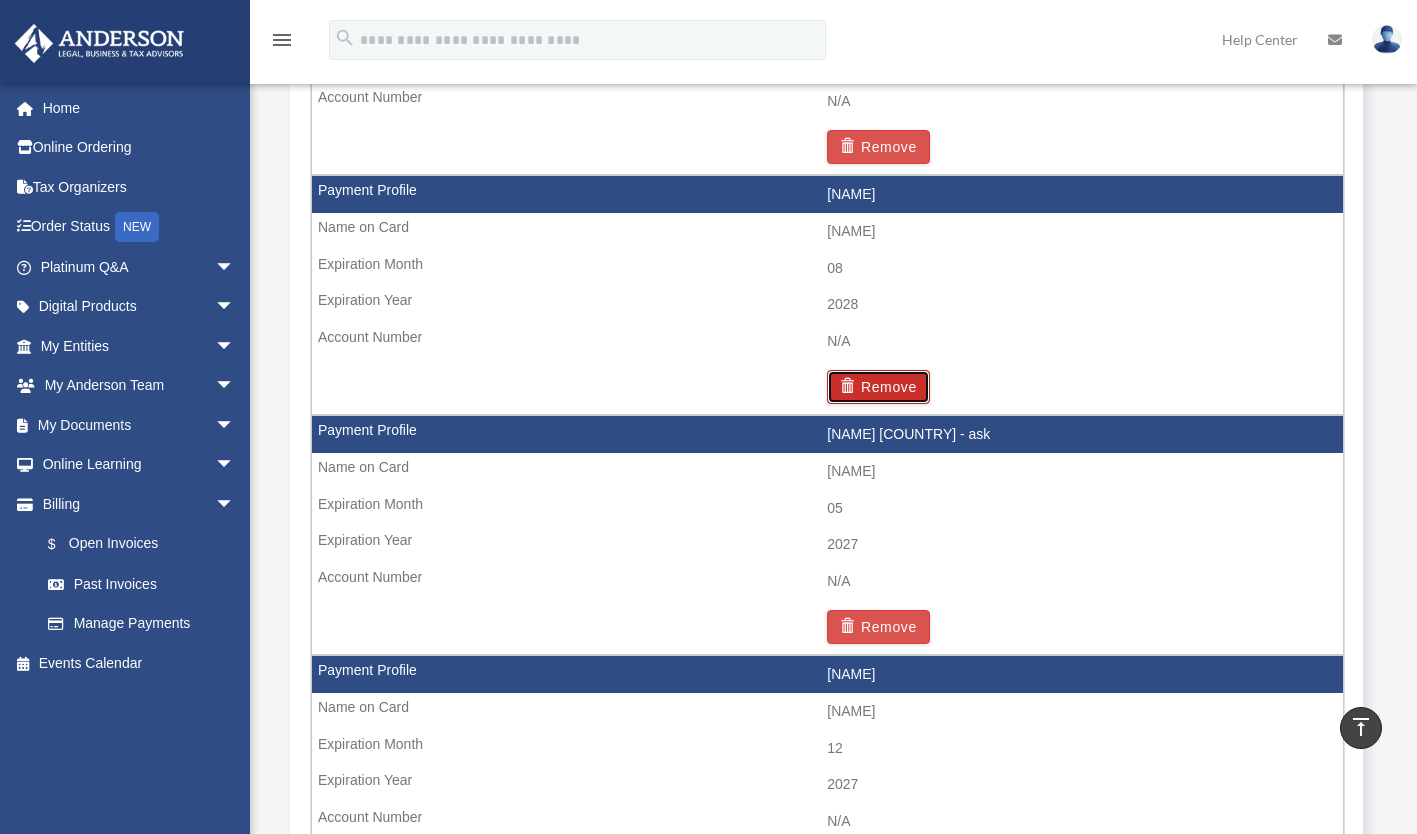 click on "Remove" at bounding box center (878, 387) 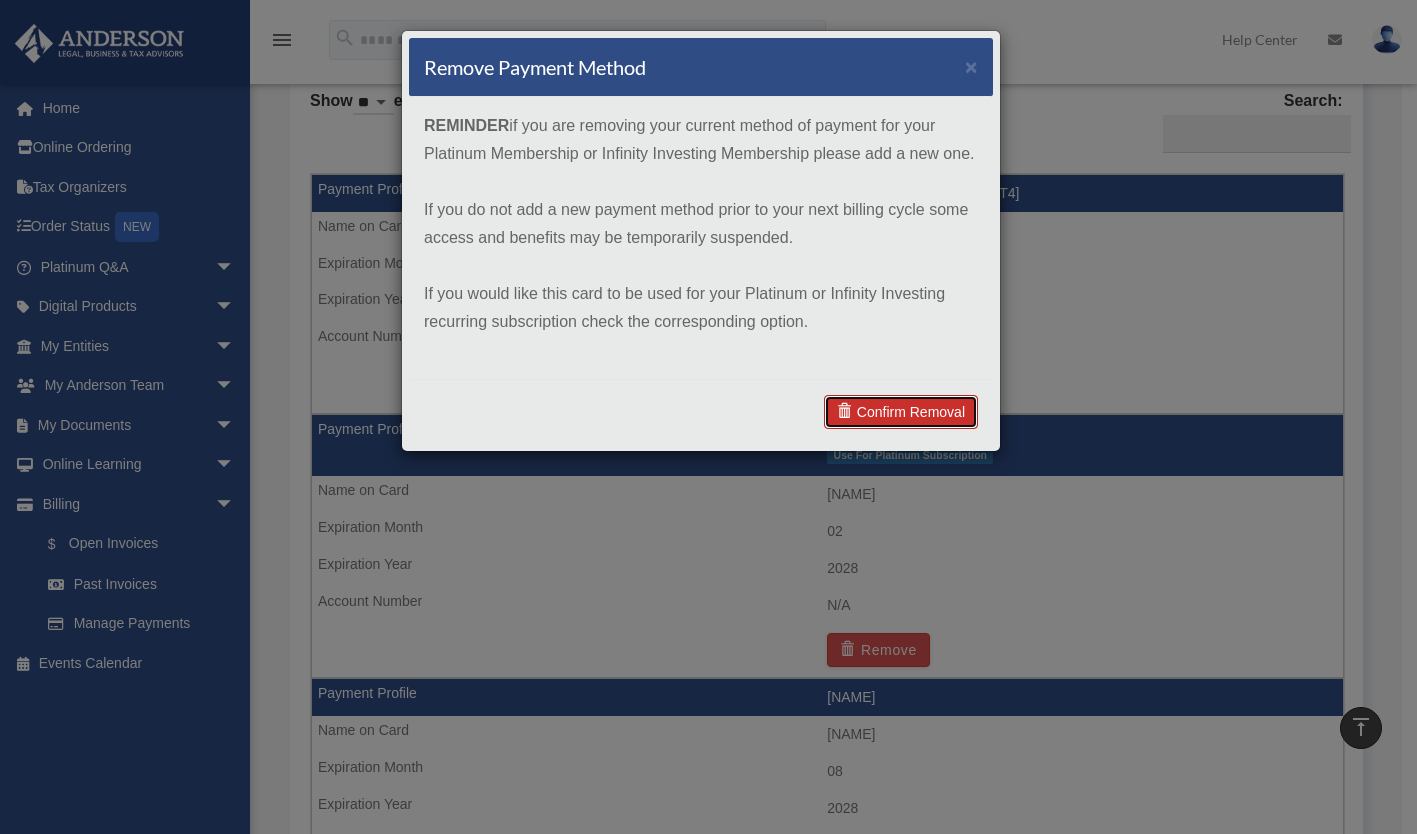 click on "Confirm Removal" at bounding box center (901, 412) 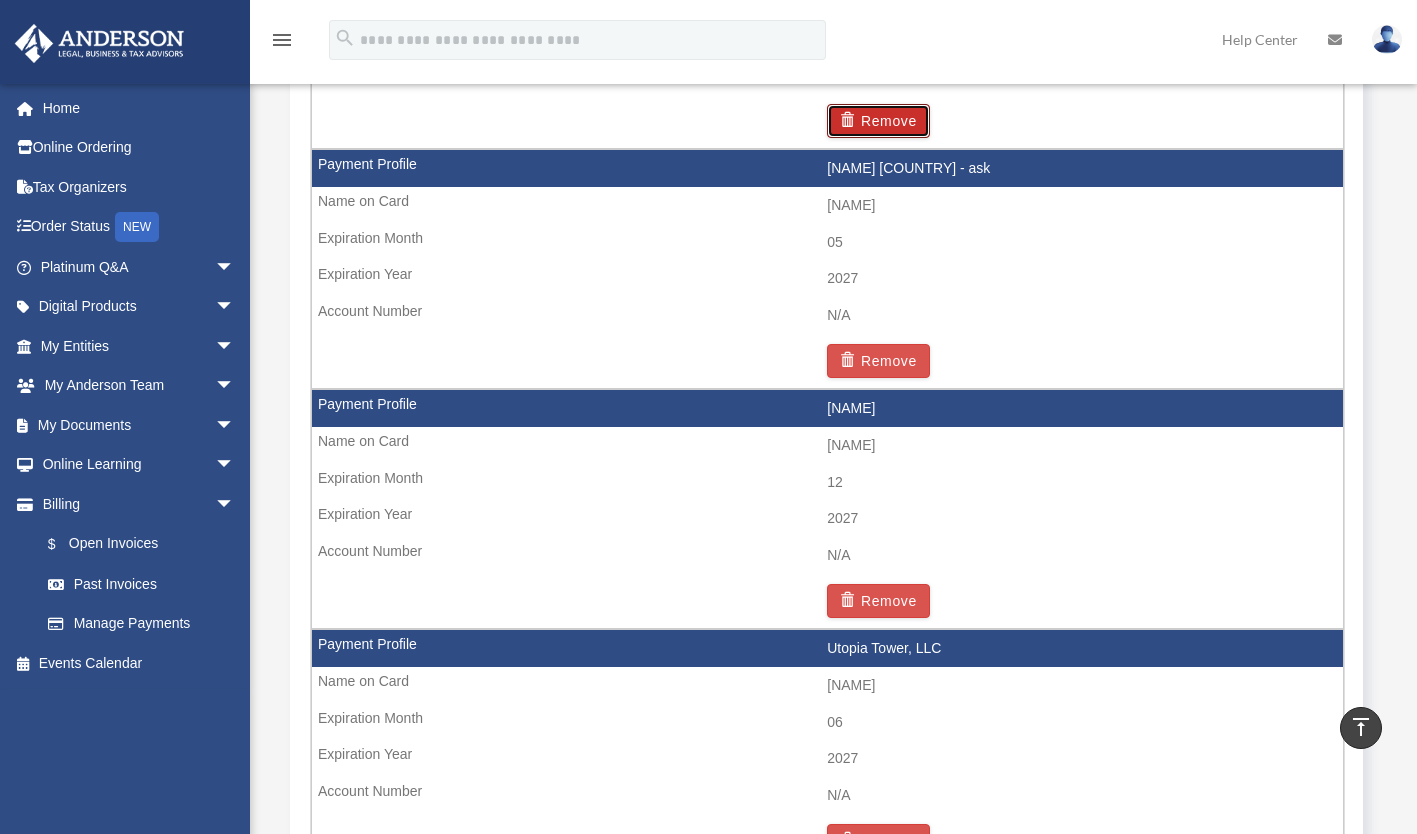 scroll, scrollTop: 2155, scrollLeft: 0, axis: vertical 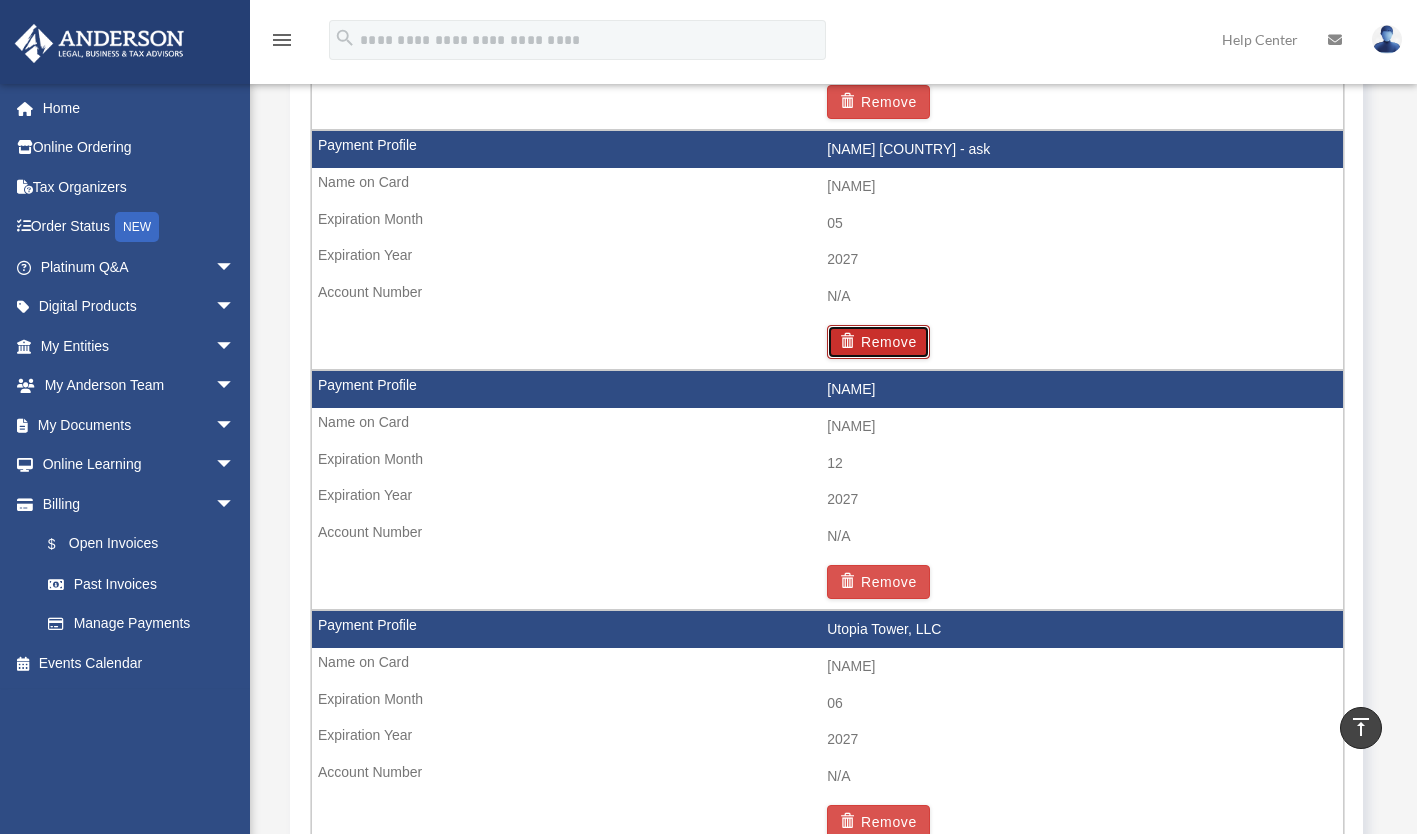 click on "Remove" at bounding box center [878, 342] 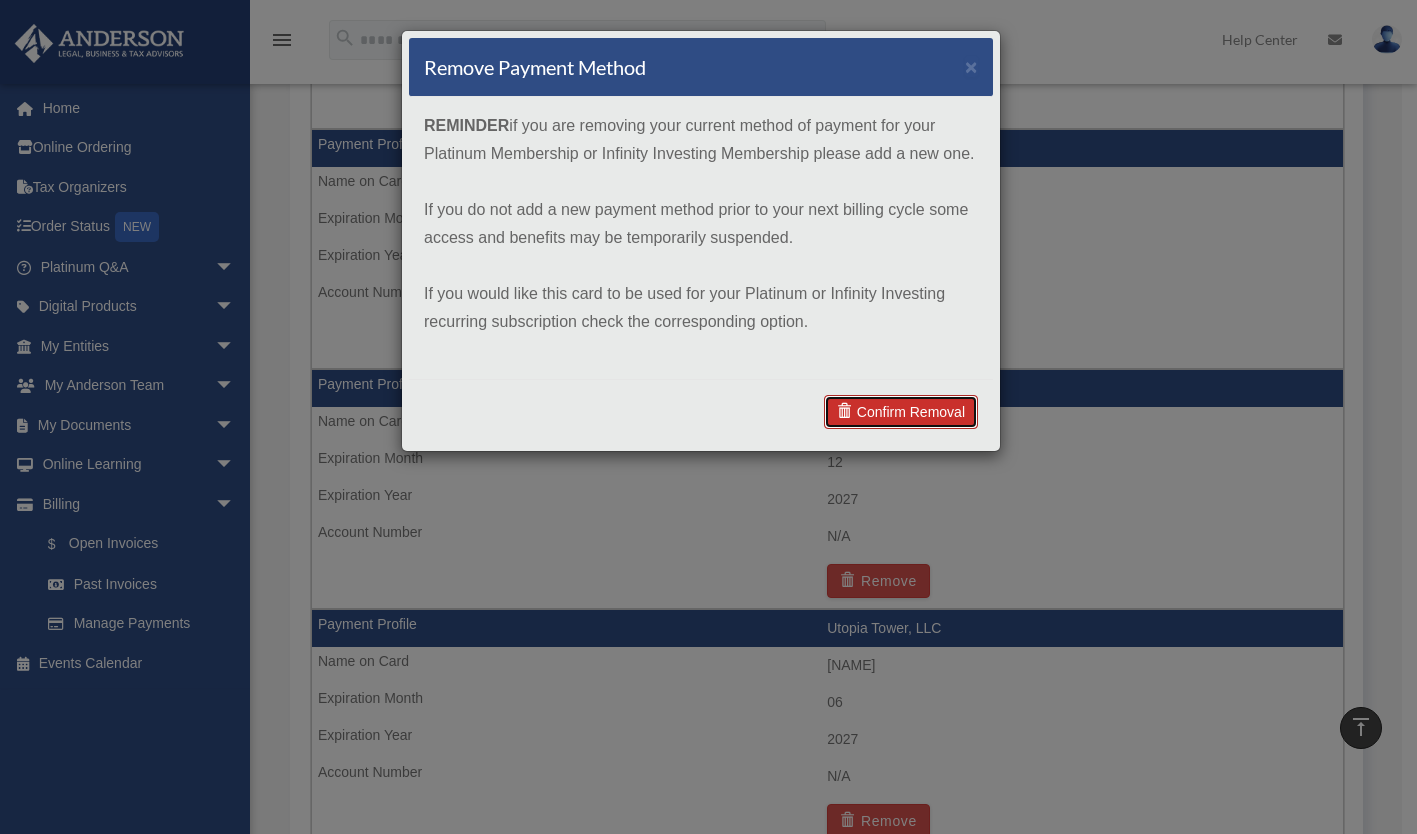 click on "Confirm Removal" at bounding box center [901, 412] 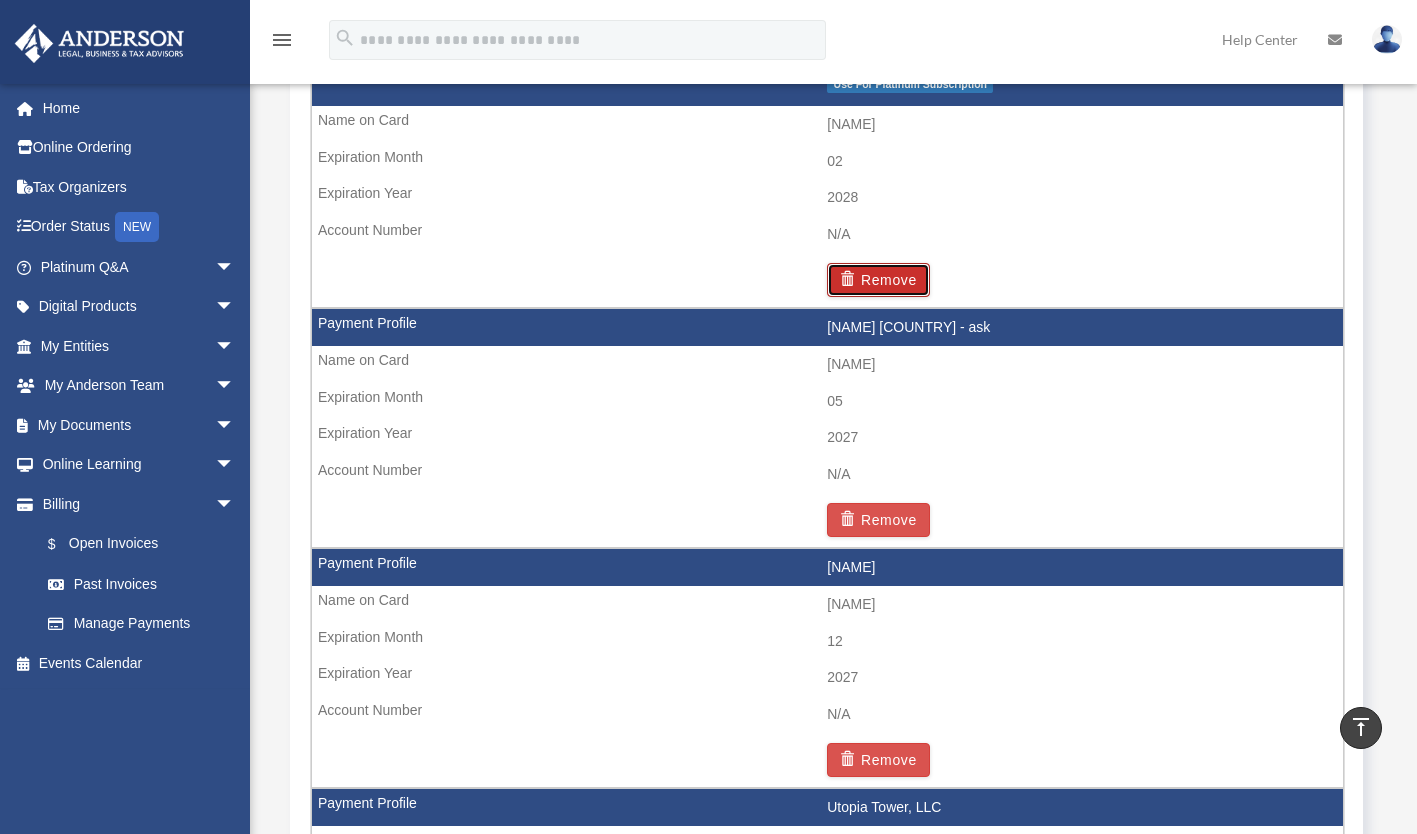 click on "Remove" at bounding box center [878, 280] 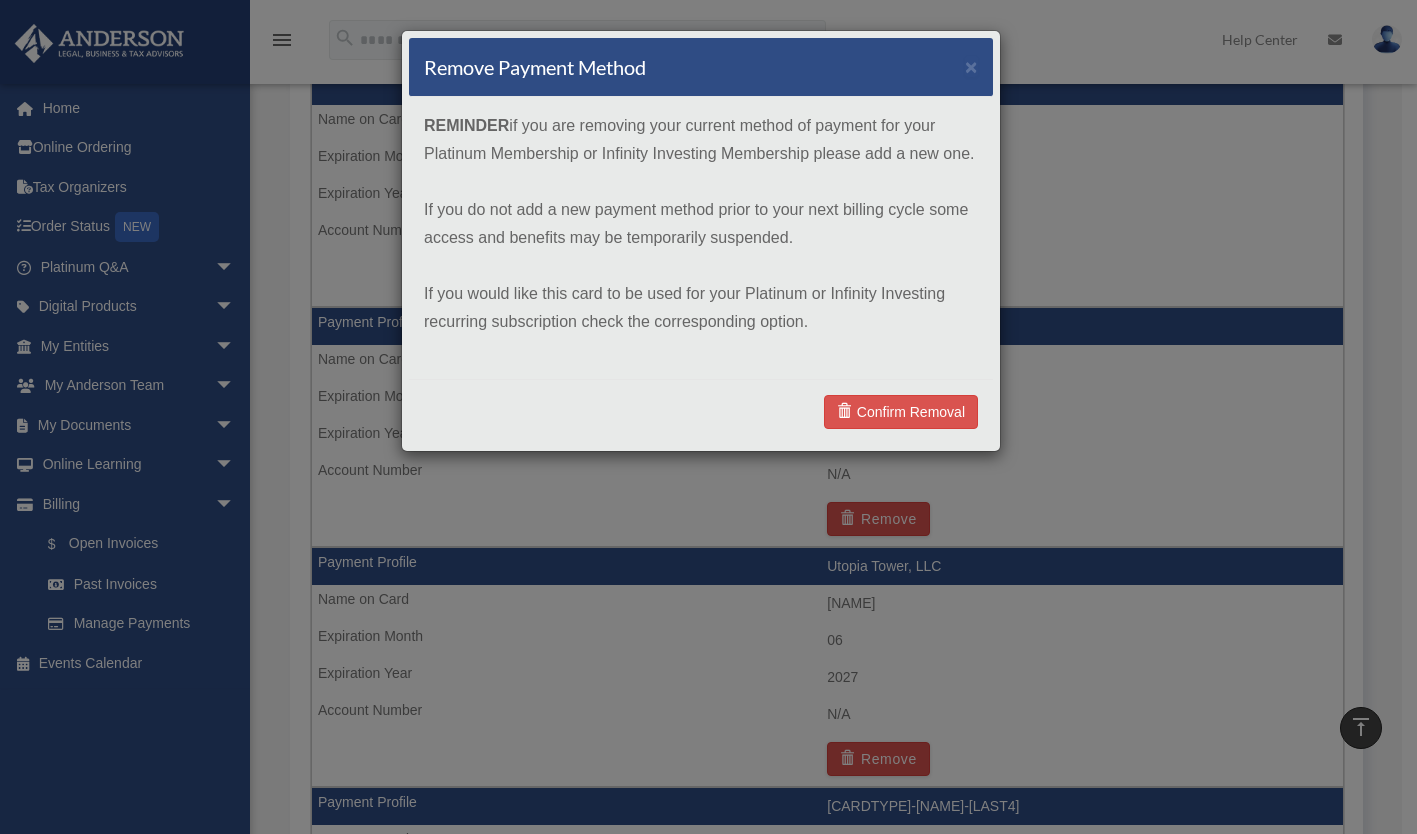 scroll, scrollTop: 1497, scrollLeft: 0, axis: vertical 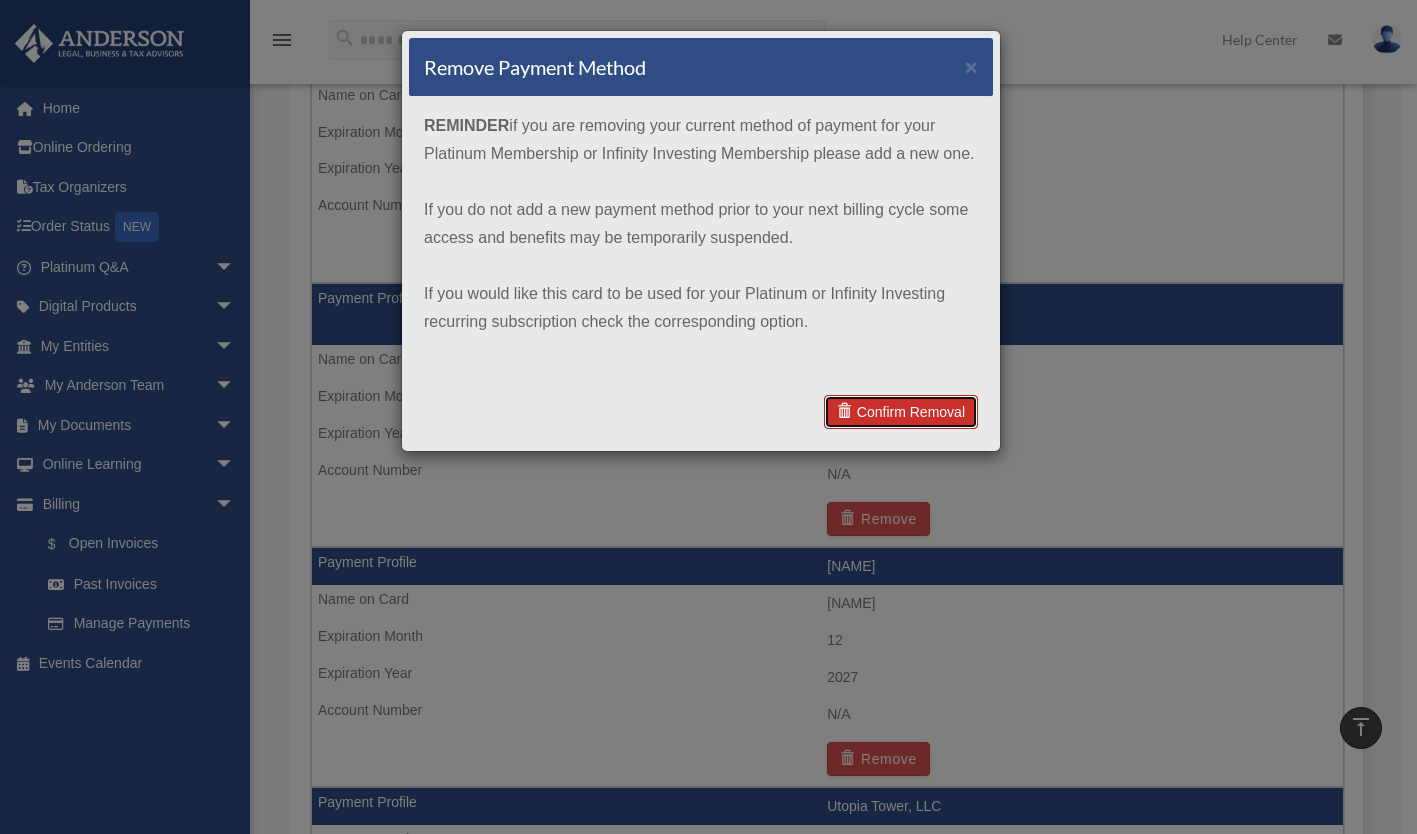 click on "Confirm Removal" at bounding box center [901, 412] 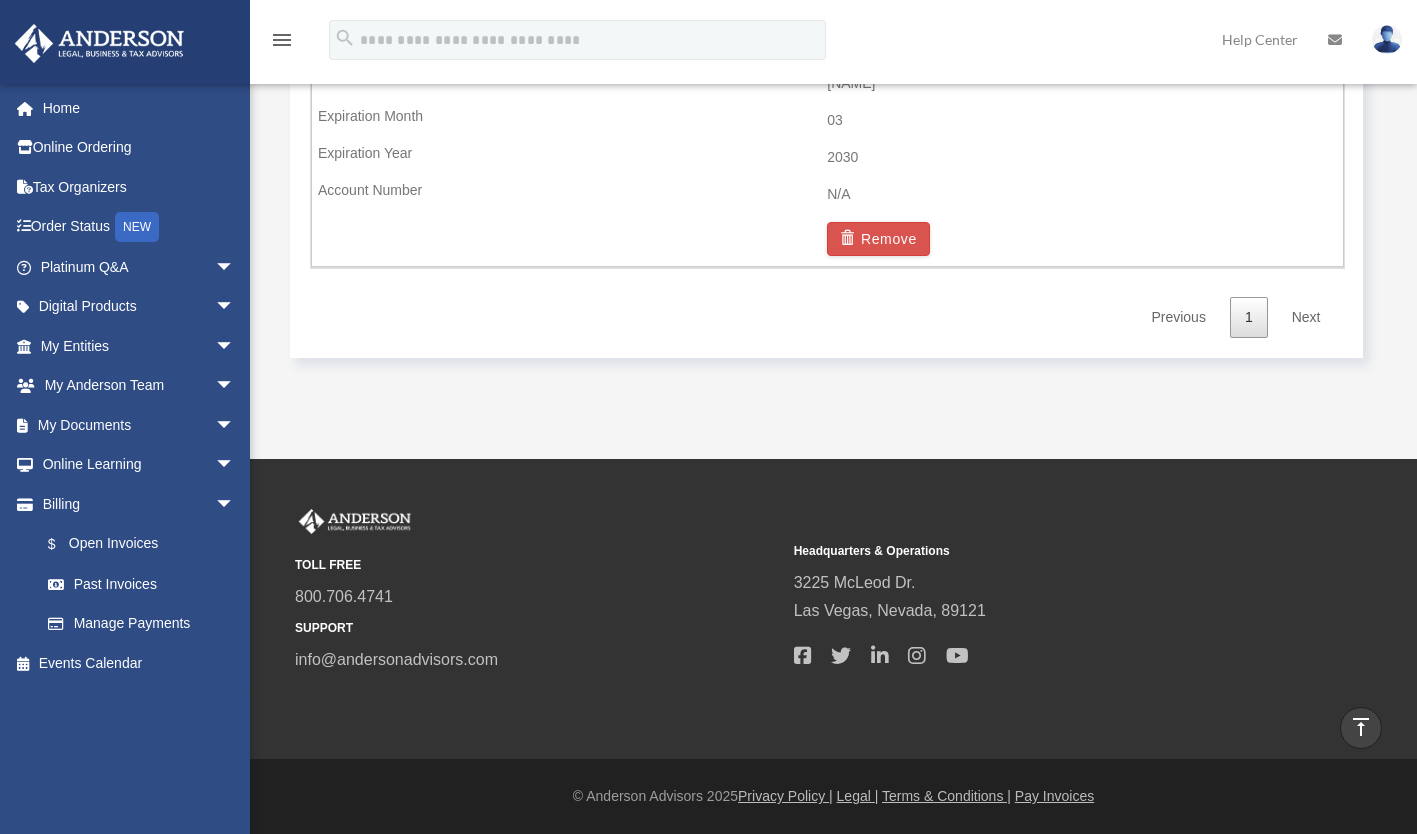 scroll, scrollTop: 2110, scrollLeft: 0, axis: vertical 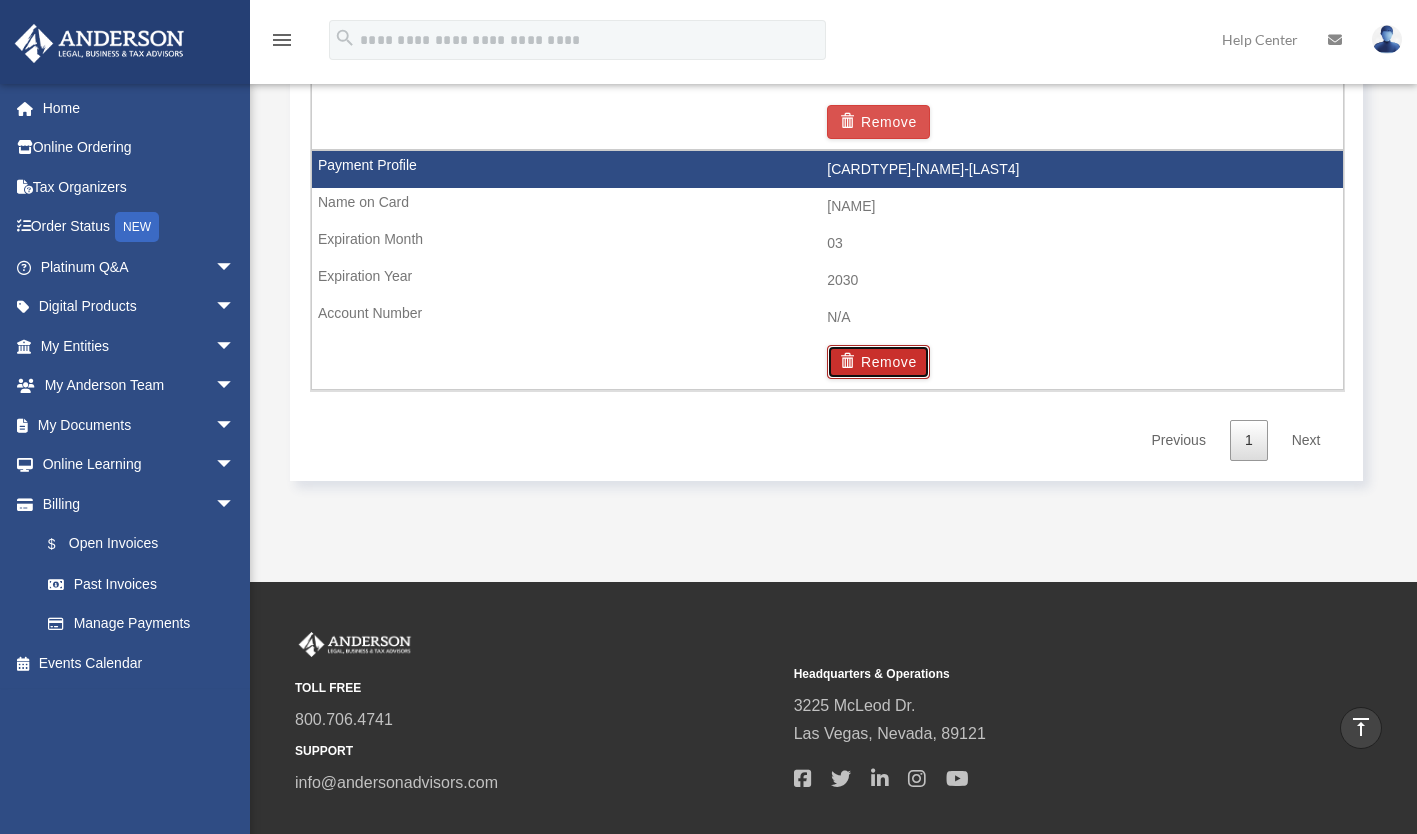 click on "Remove" at bounding box center [878, 362] 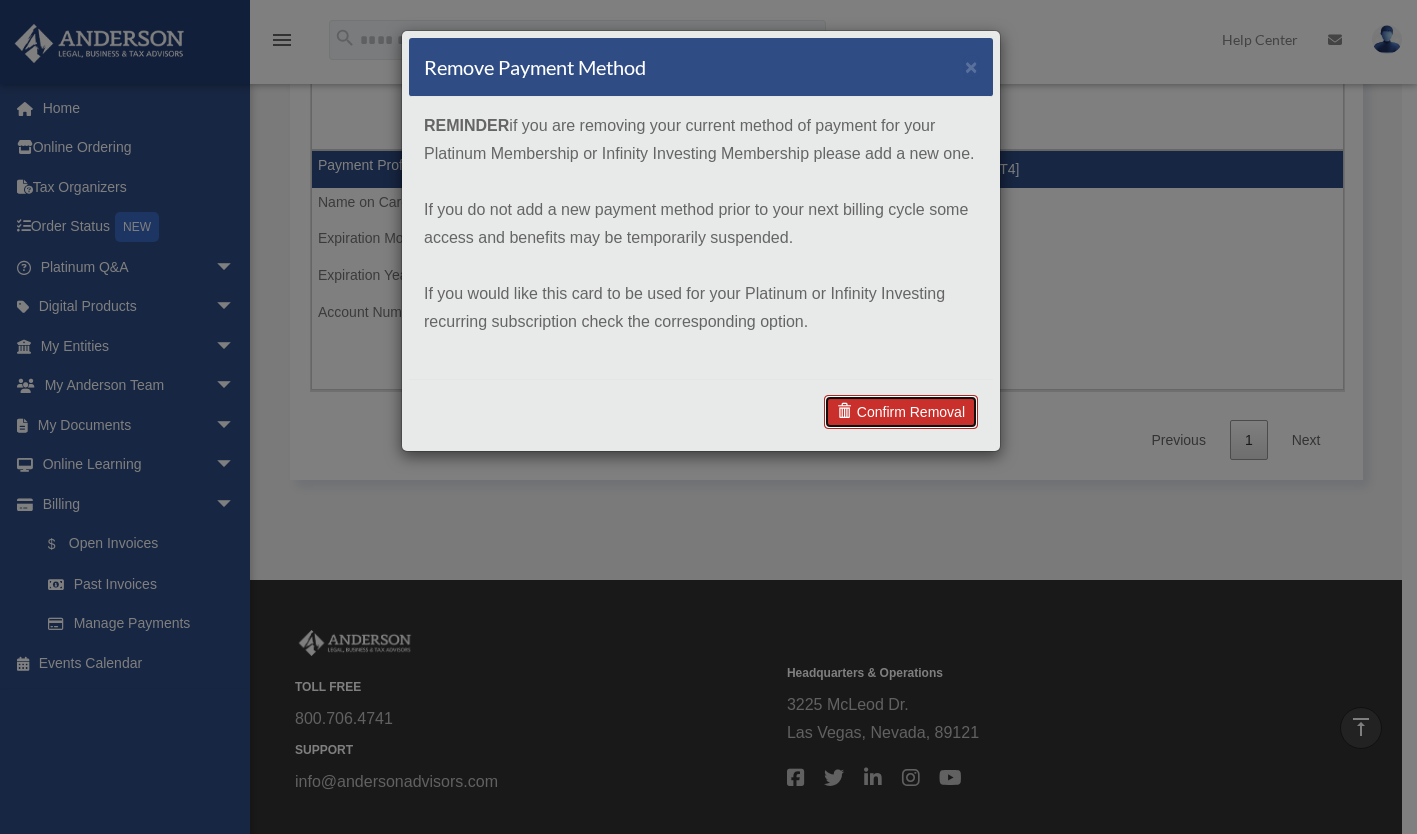 click on "Confirm Removal" at bounding box center [901, 412] 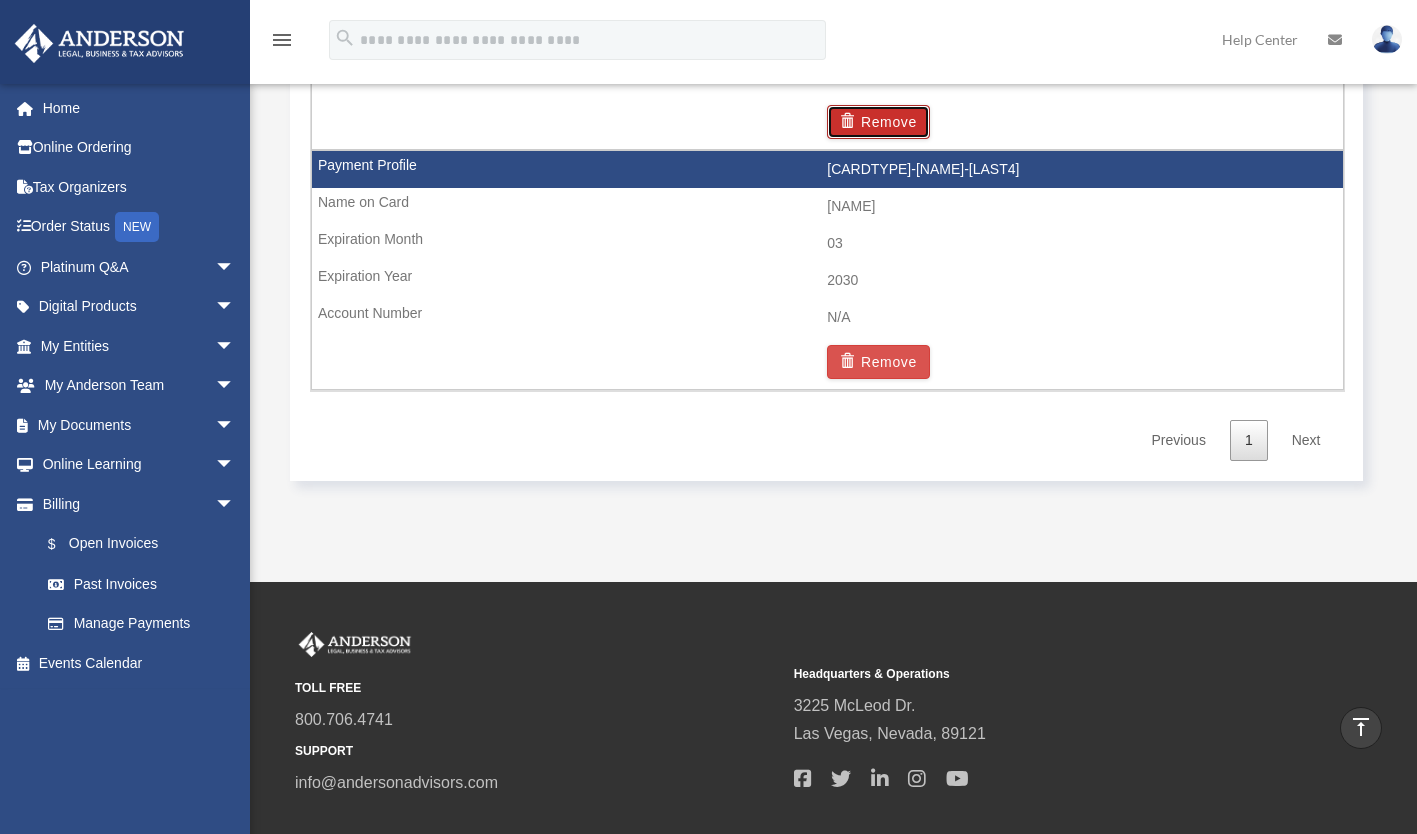 click on "Remove" at bounding box center [878, 122] 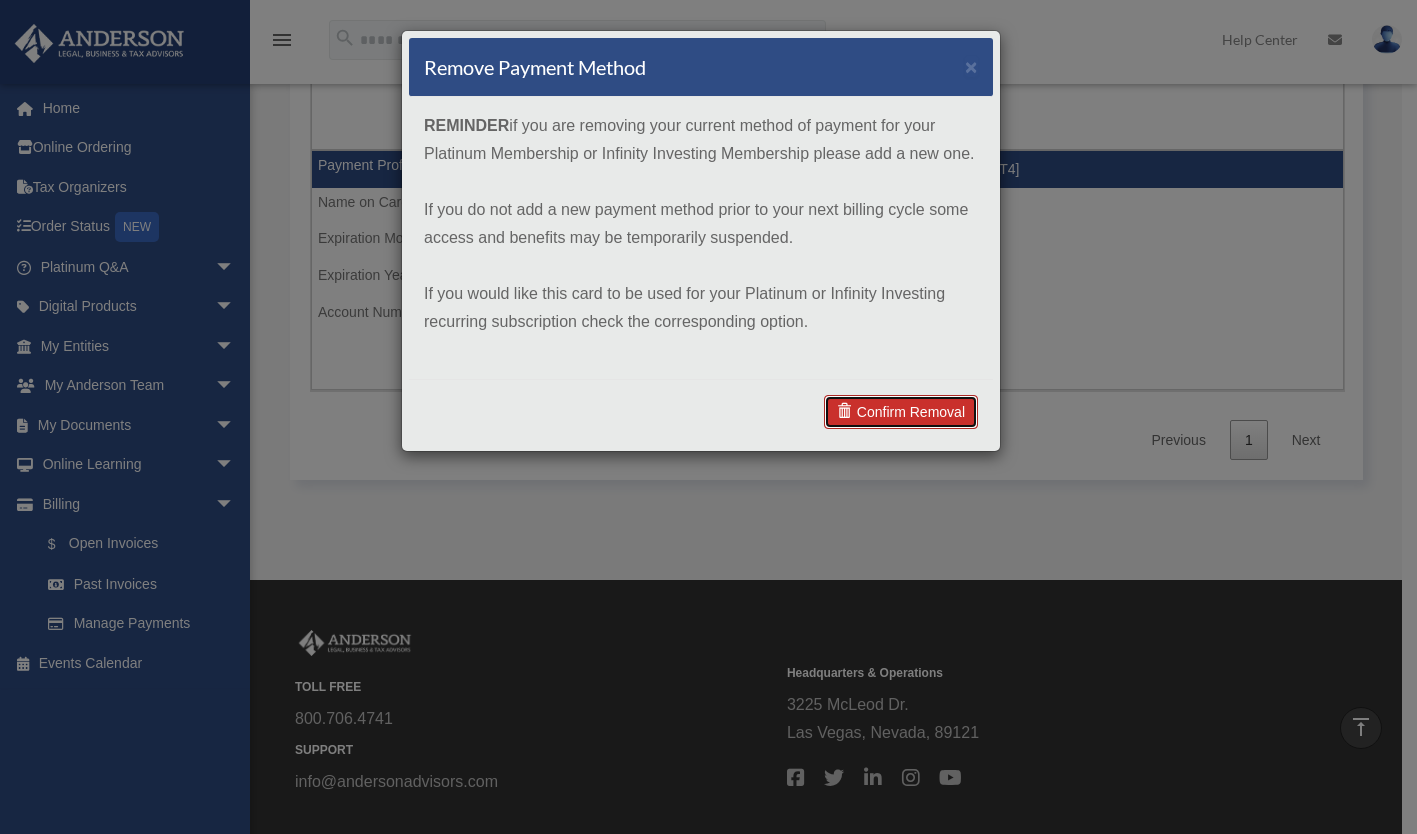 click on "Confirm Removal" at bounding box center [901, 412] 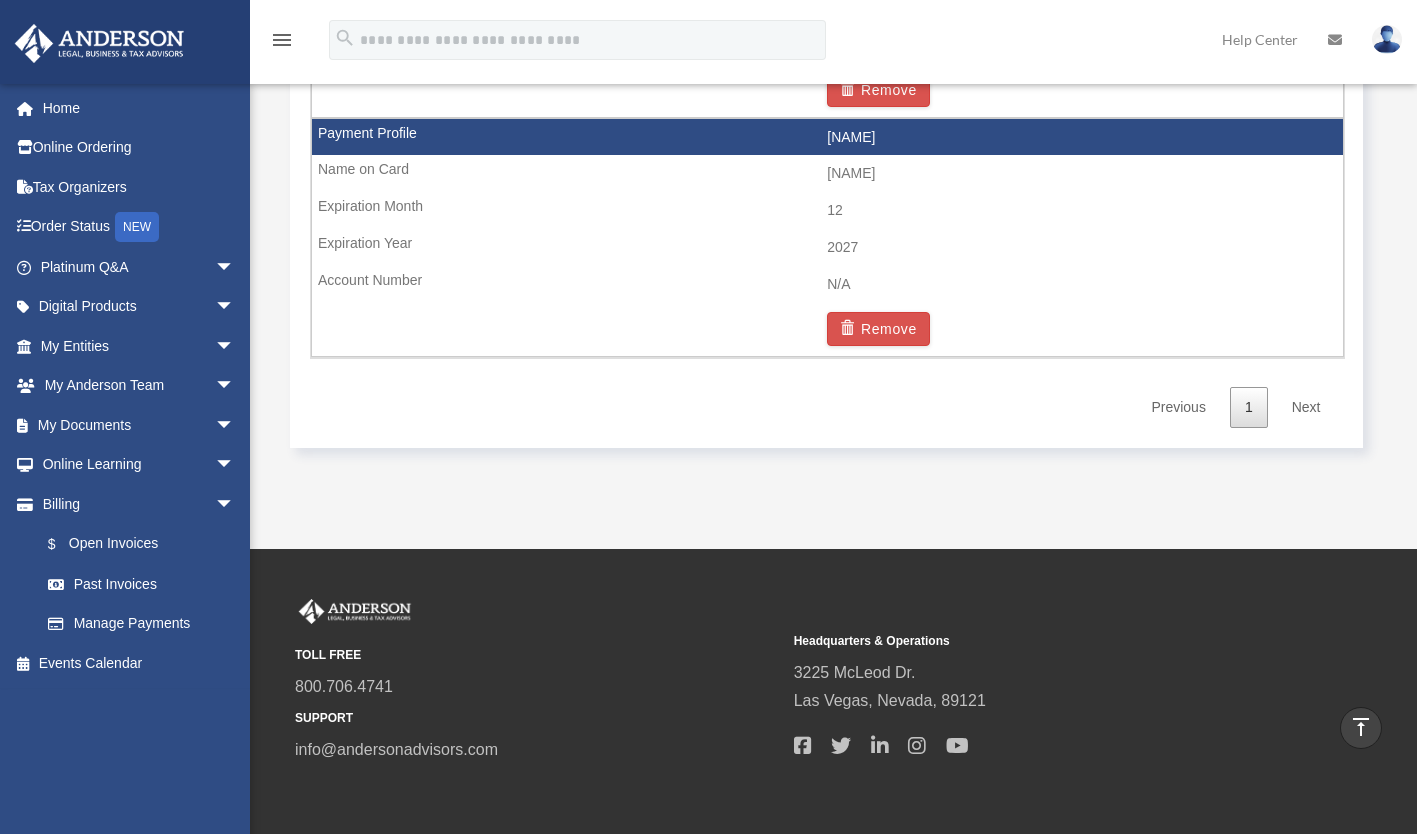 scroll, scrollTop: 1663, scrollLeft: 0, axis: vertical 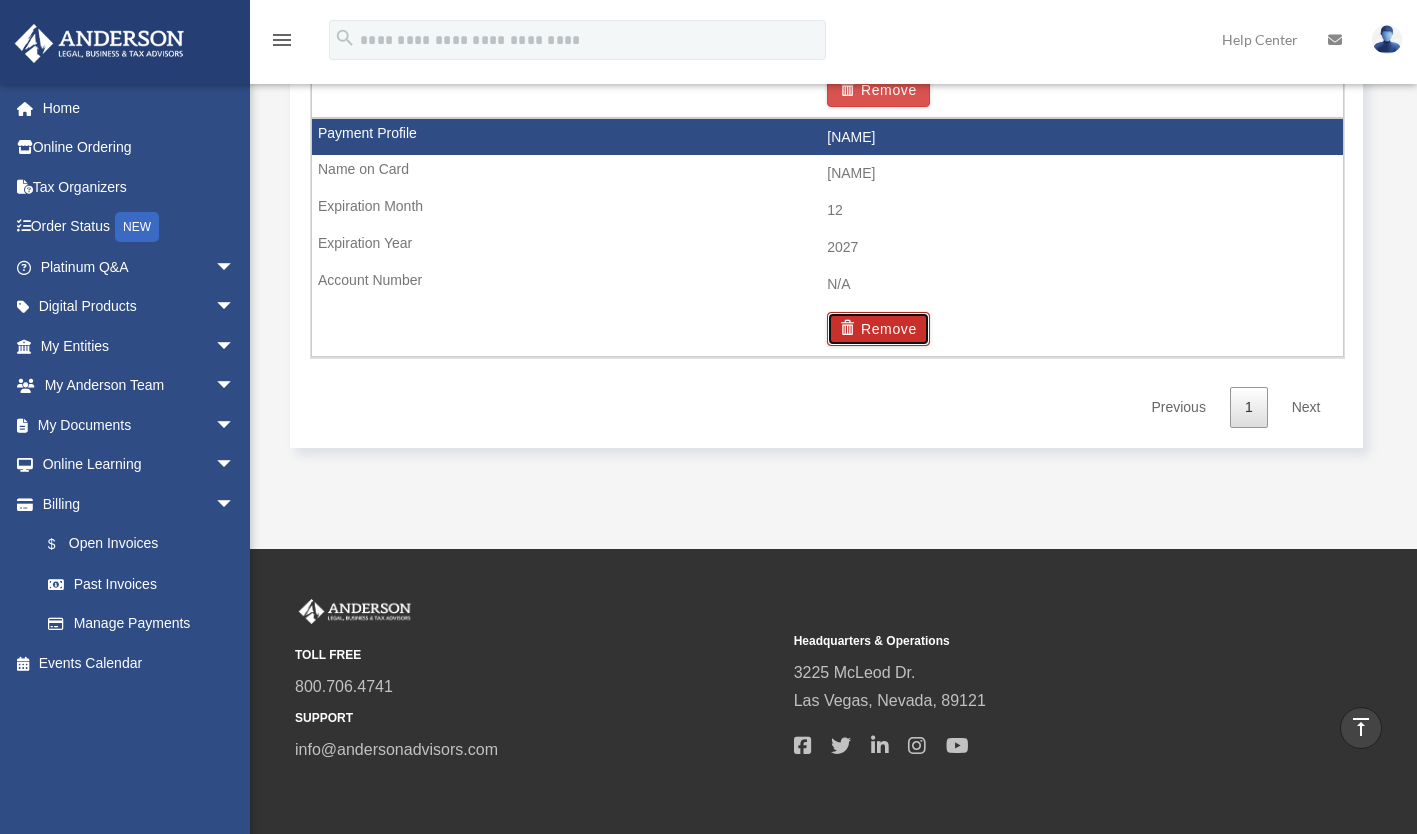 click on "Remove" at bounding box center (878, 329) 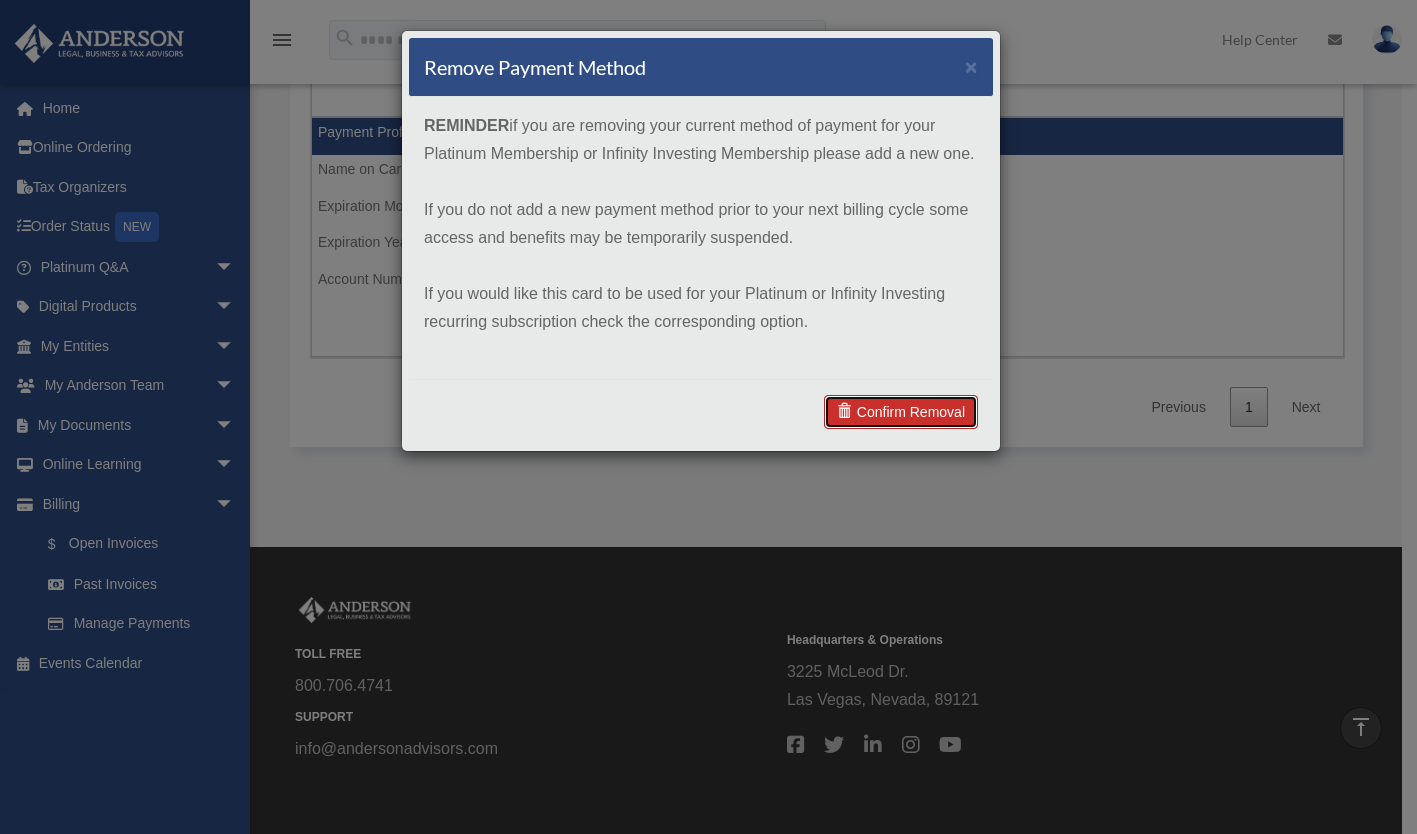 click on "Confirm Removal" at bounding box center [901, 412] 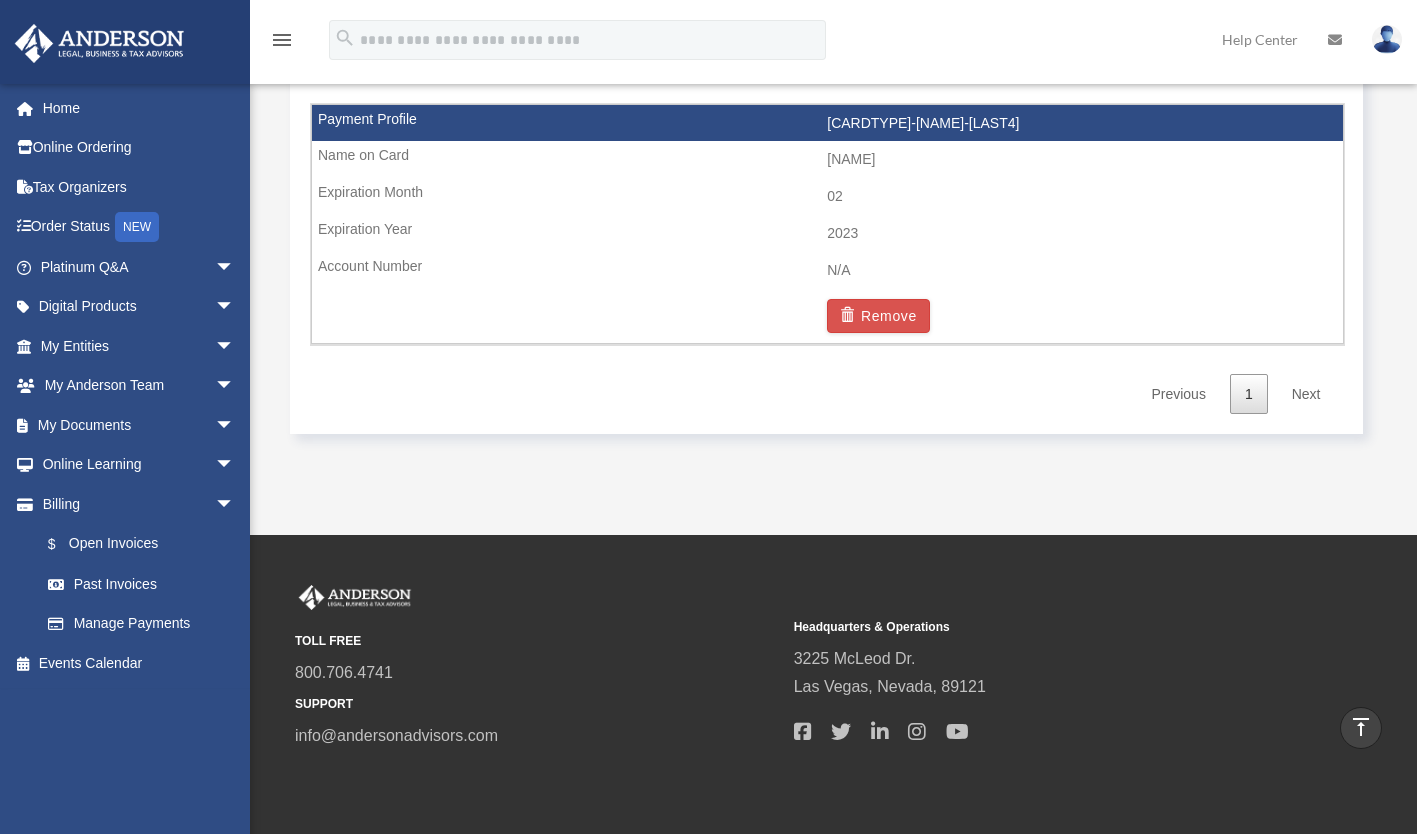 scroll, scrollTop: 1438, scrollLeft: 0, axis: vertical 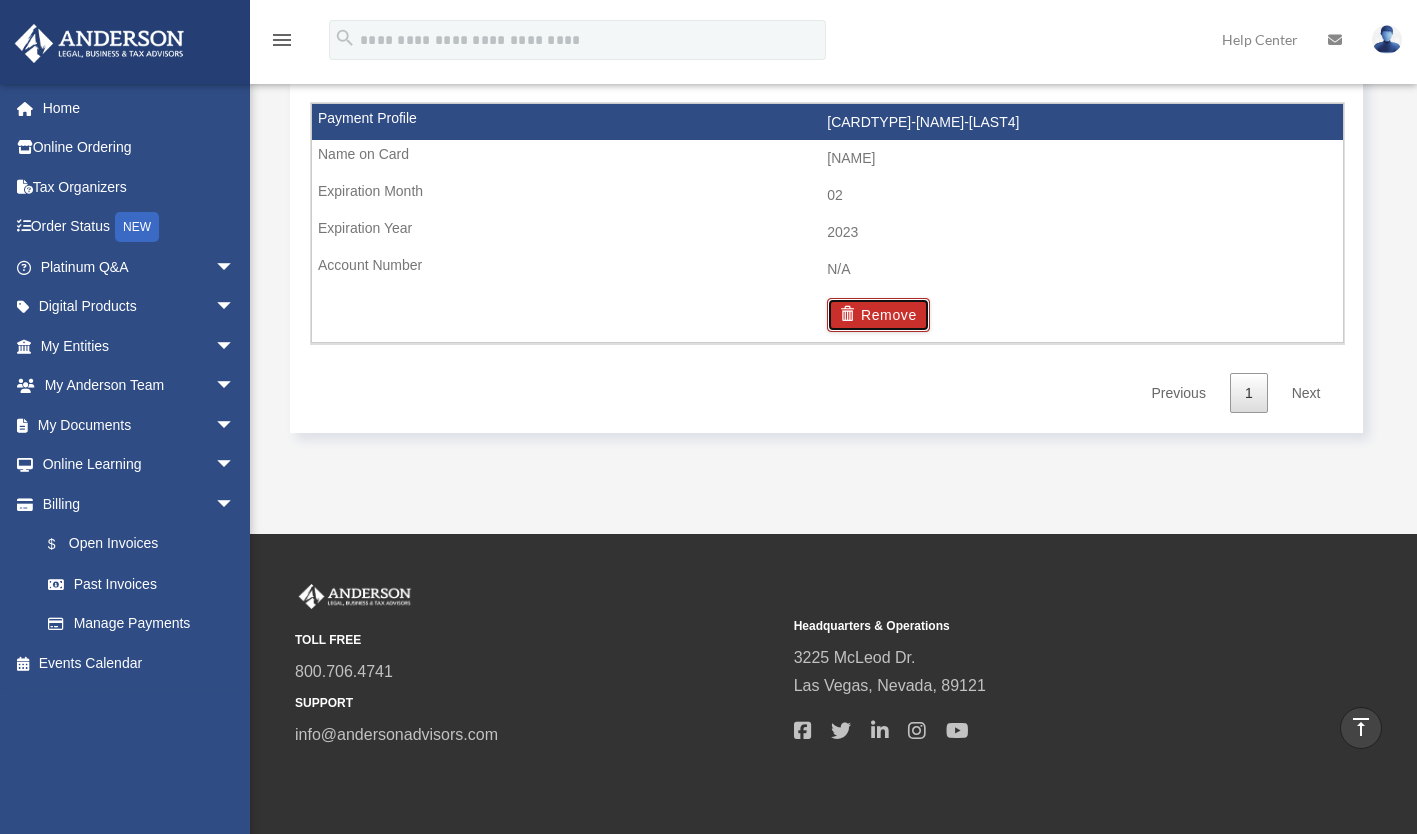 click on "Remove" at bounding box center [878, 315] 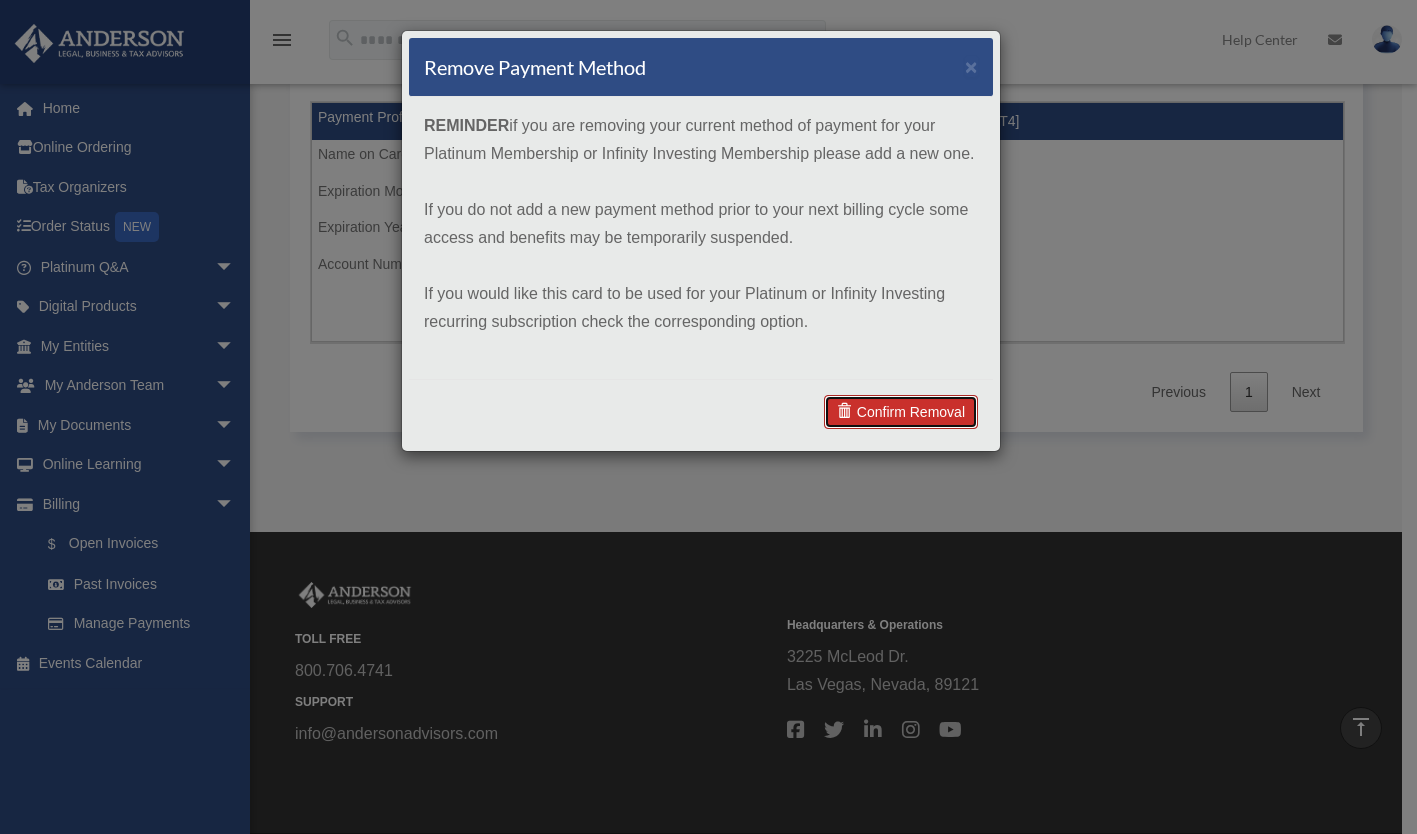 click on "Confirm Removal" at bounding box center (901, 412) 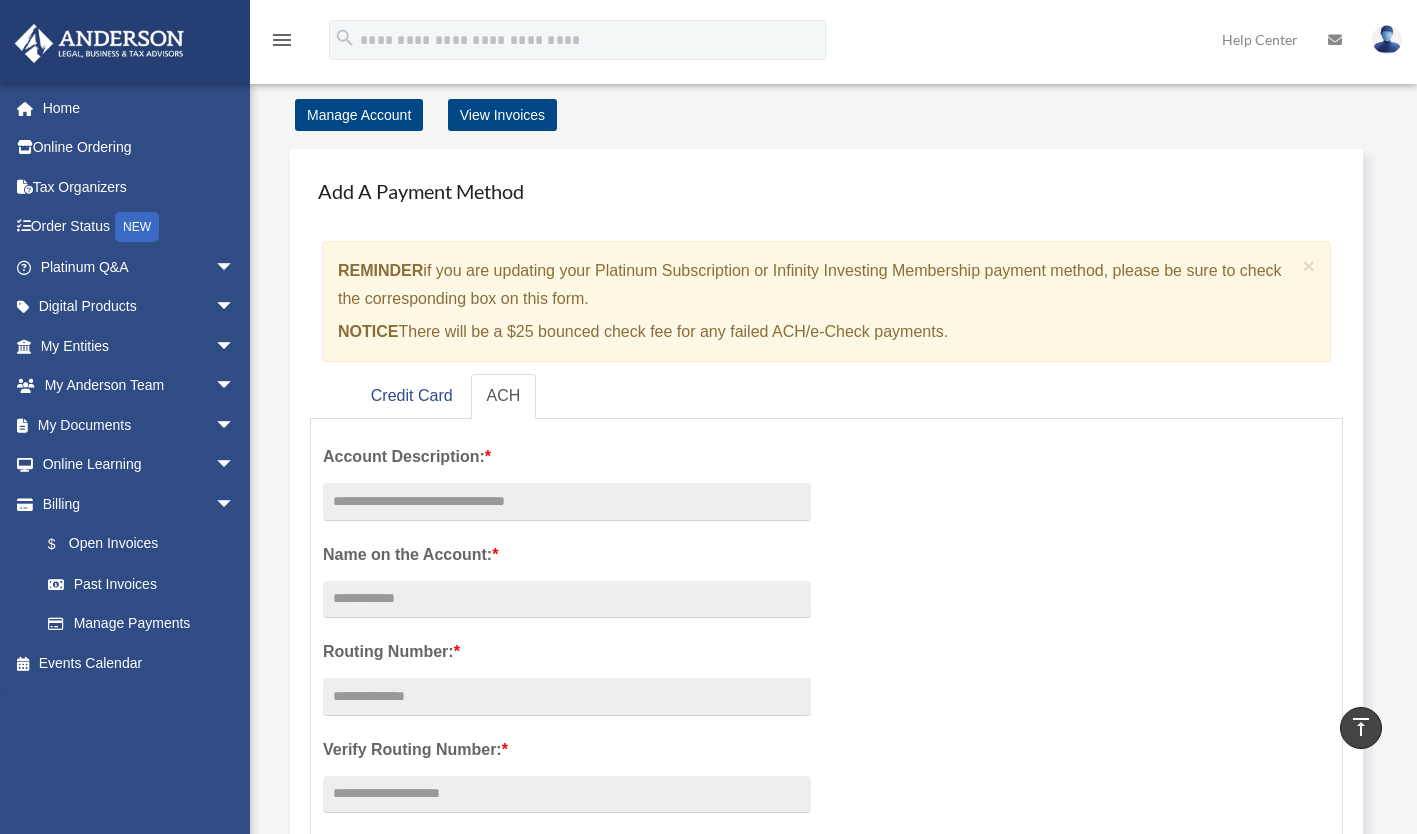 scroll, scrollTop: 0, scrollLeft: 0, axis: both 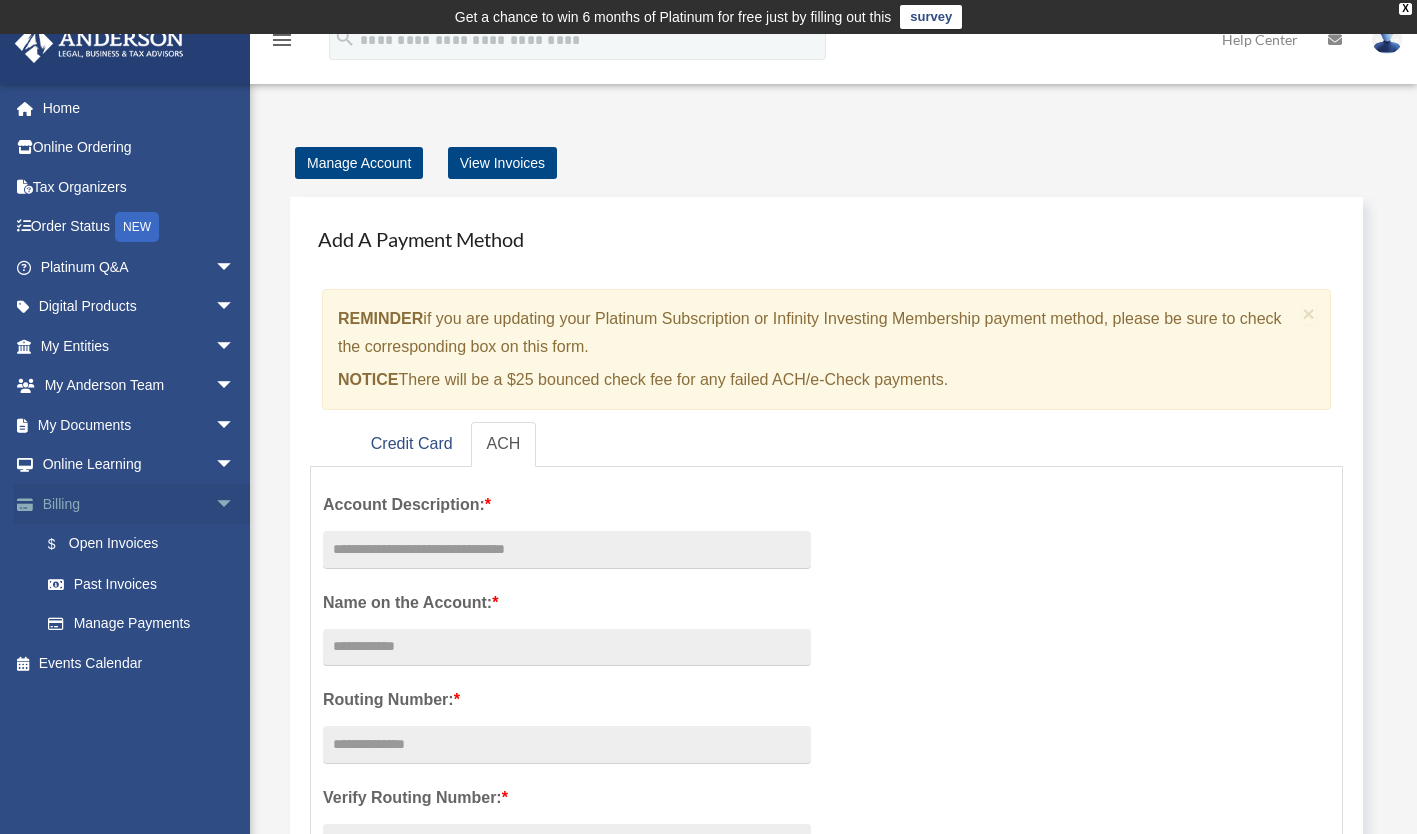 click on "Billing arrow_drop_down" at bounding box center [139, 504] 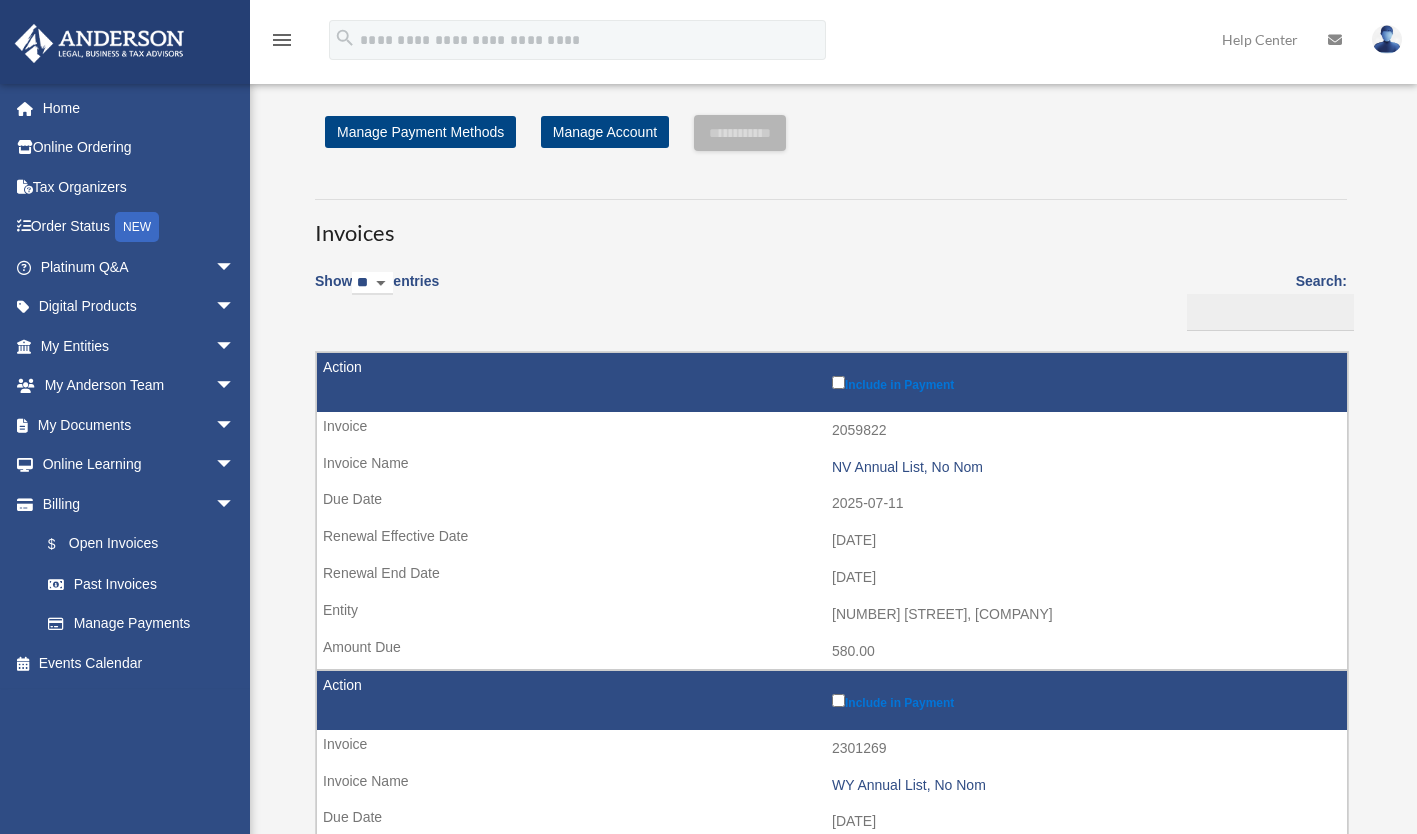 scroll, scrollTop: 0, scrollLeft: 0, axis: both 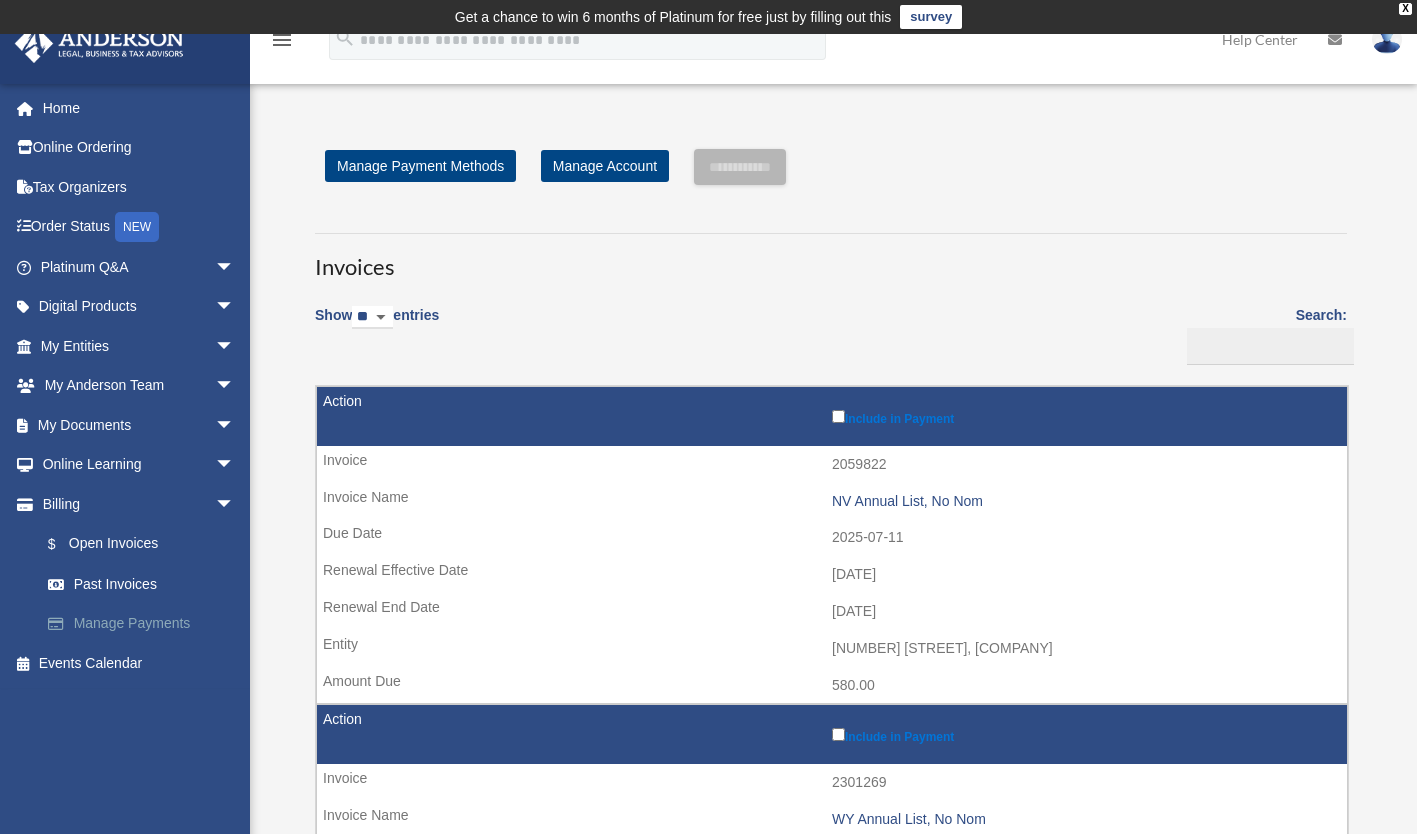 click on "Manage Payments" at bounding box center (146, 624) 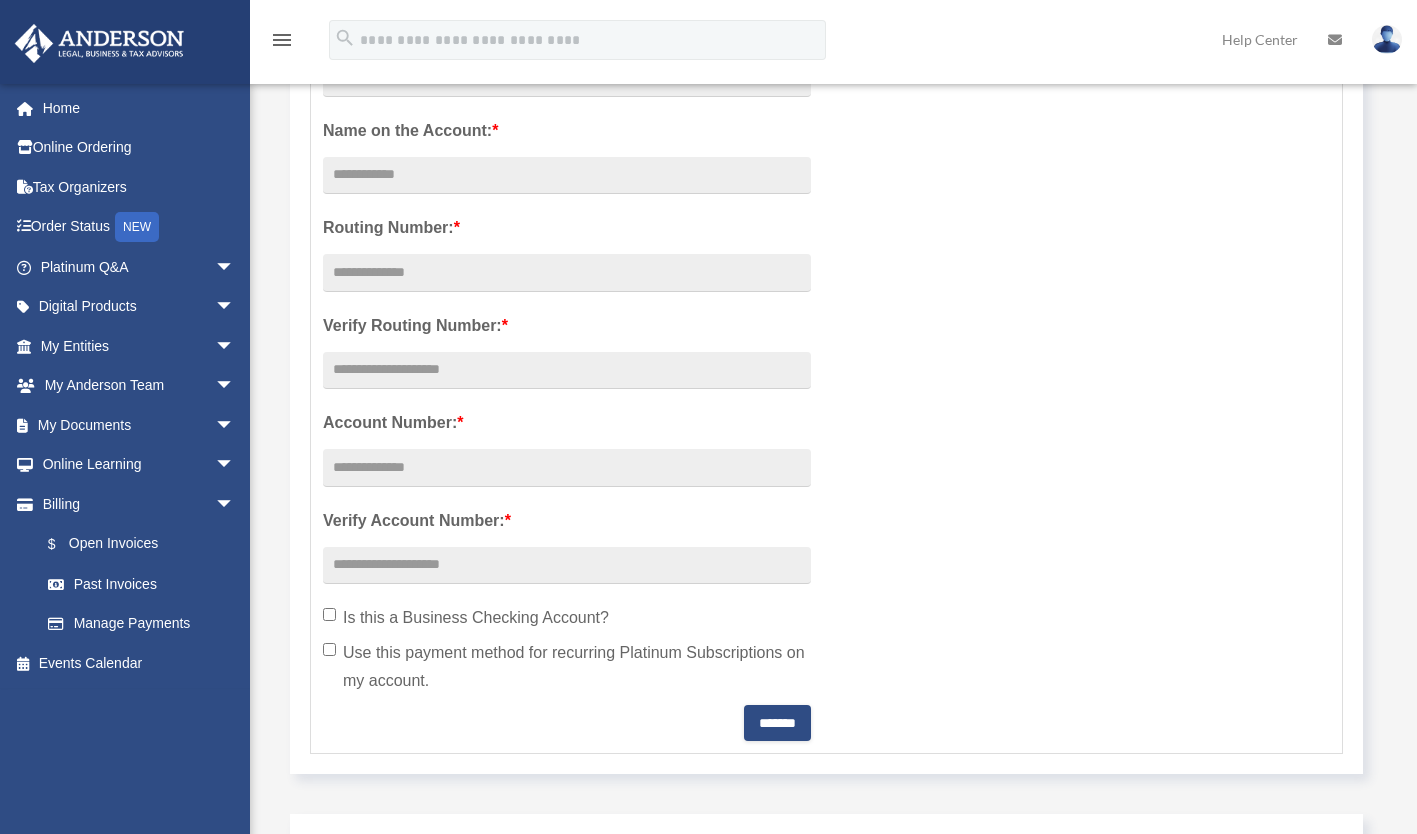 scroll, scrollTop: 0, scrollLeft: 0, axis: both 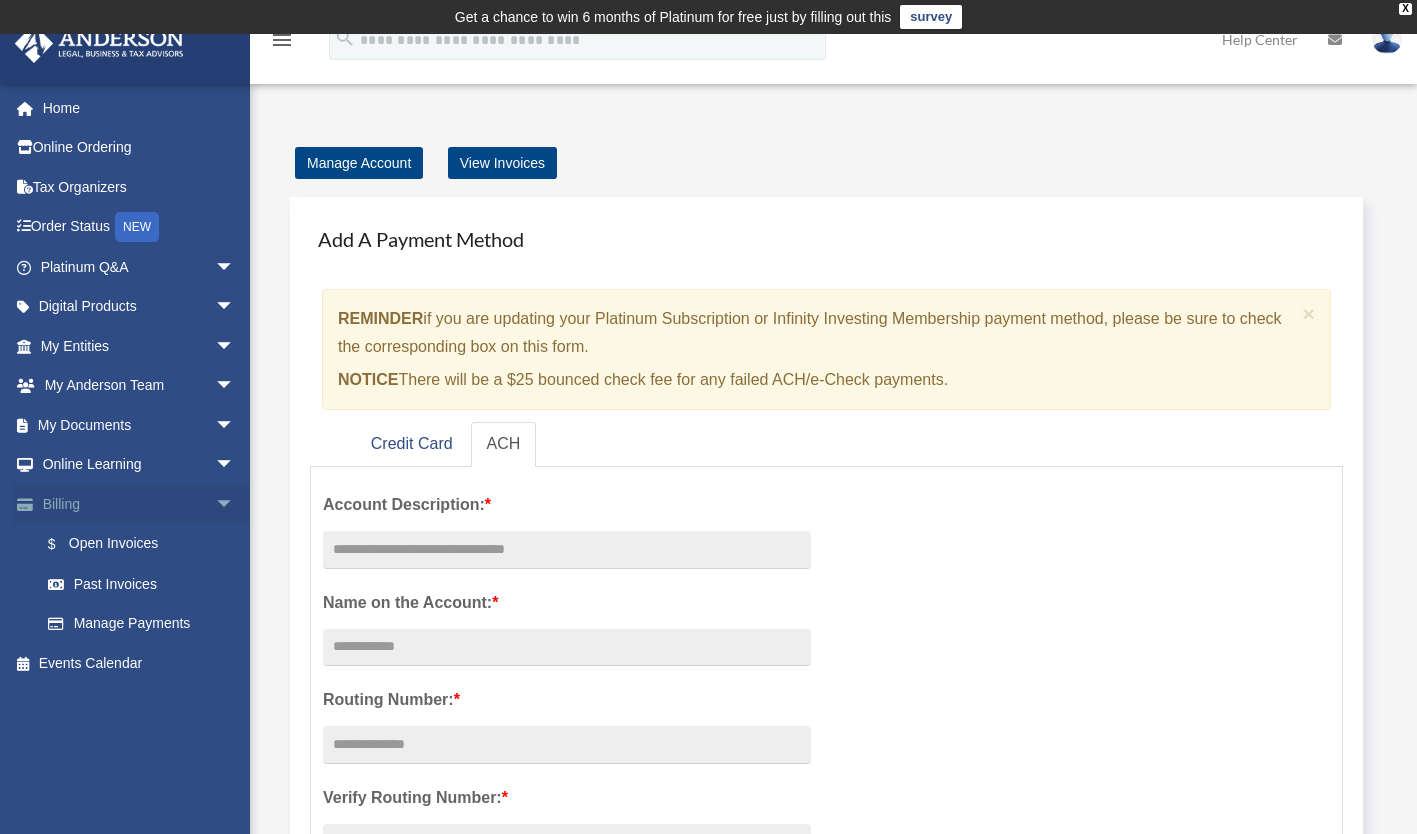 click on "Billing arrow_drop_down" at bounding box center [139, 504] 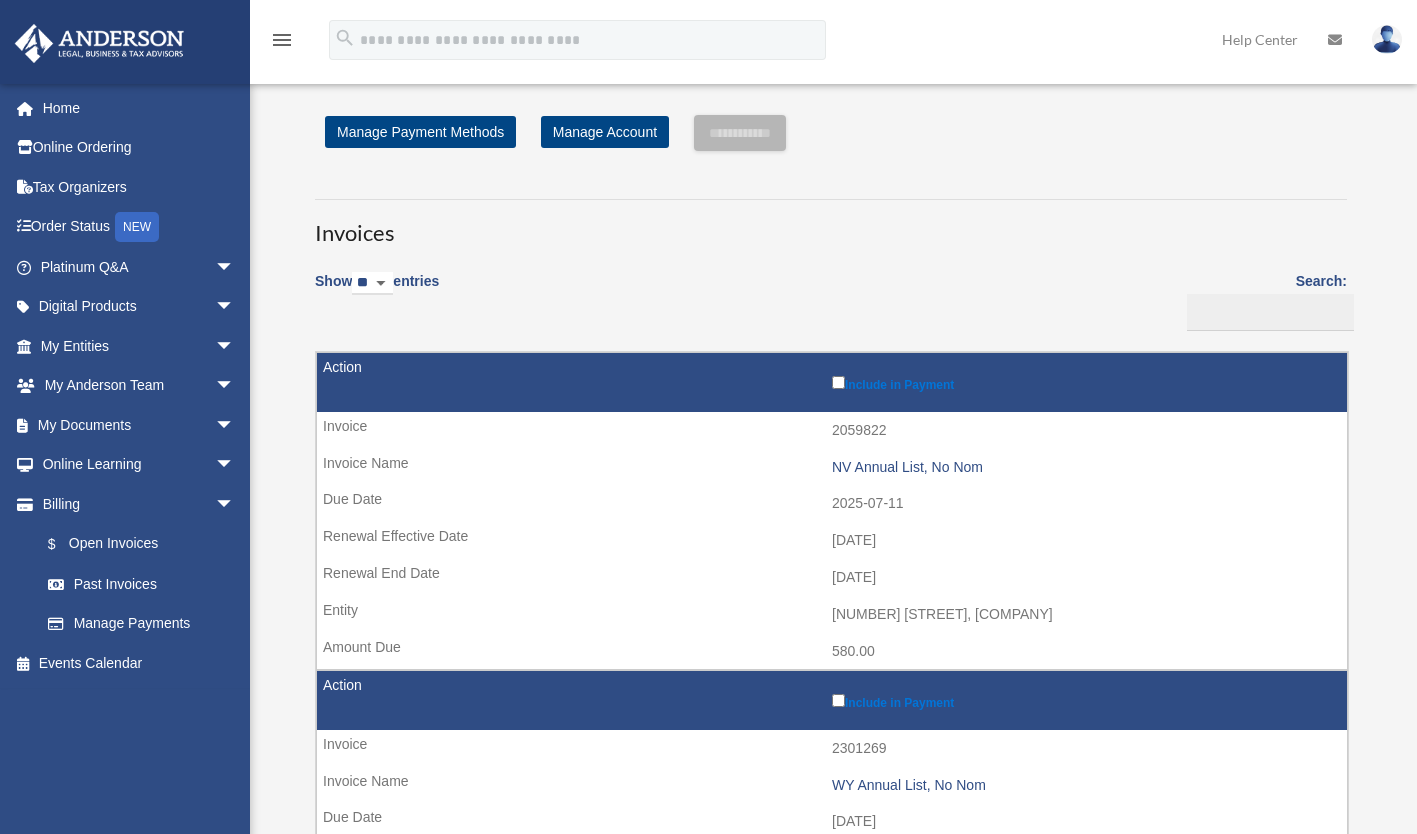 scroll, scrollTop: 0, scrollLeft: 0, axis: both 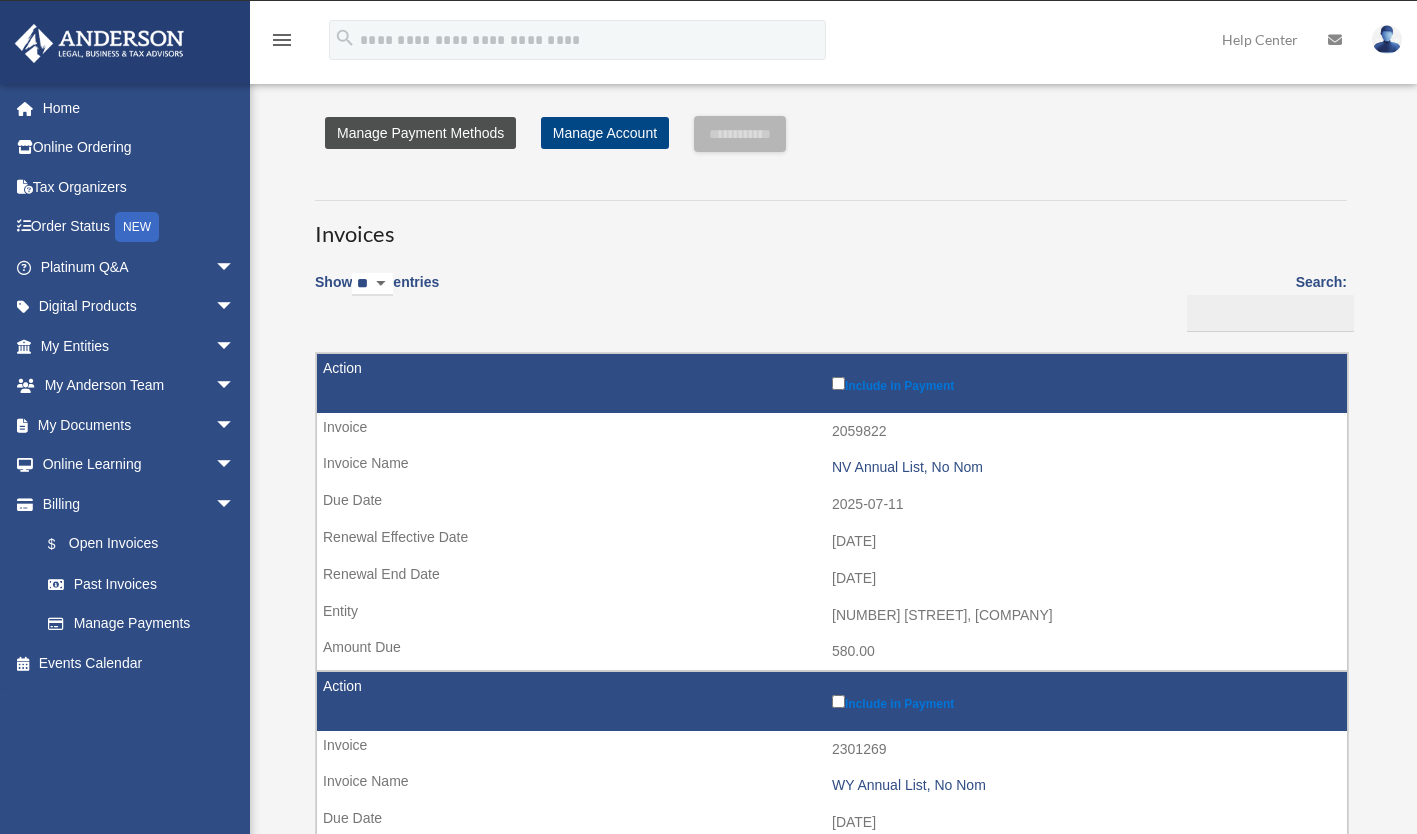 click on "Manage Payment Methods" at bounding box center [420, 133] 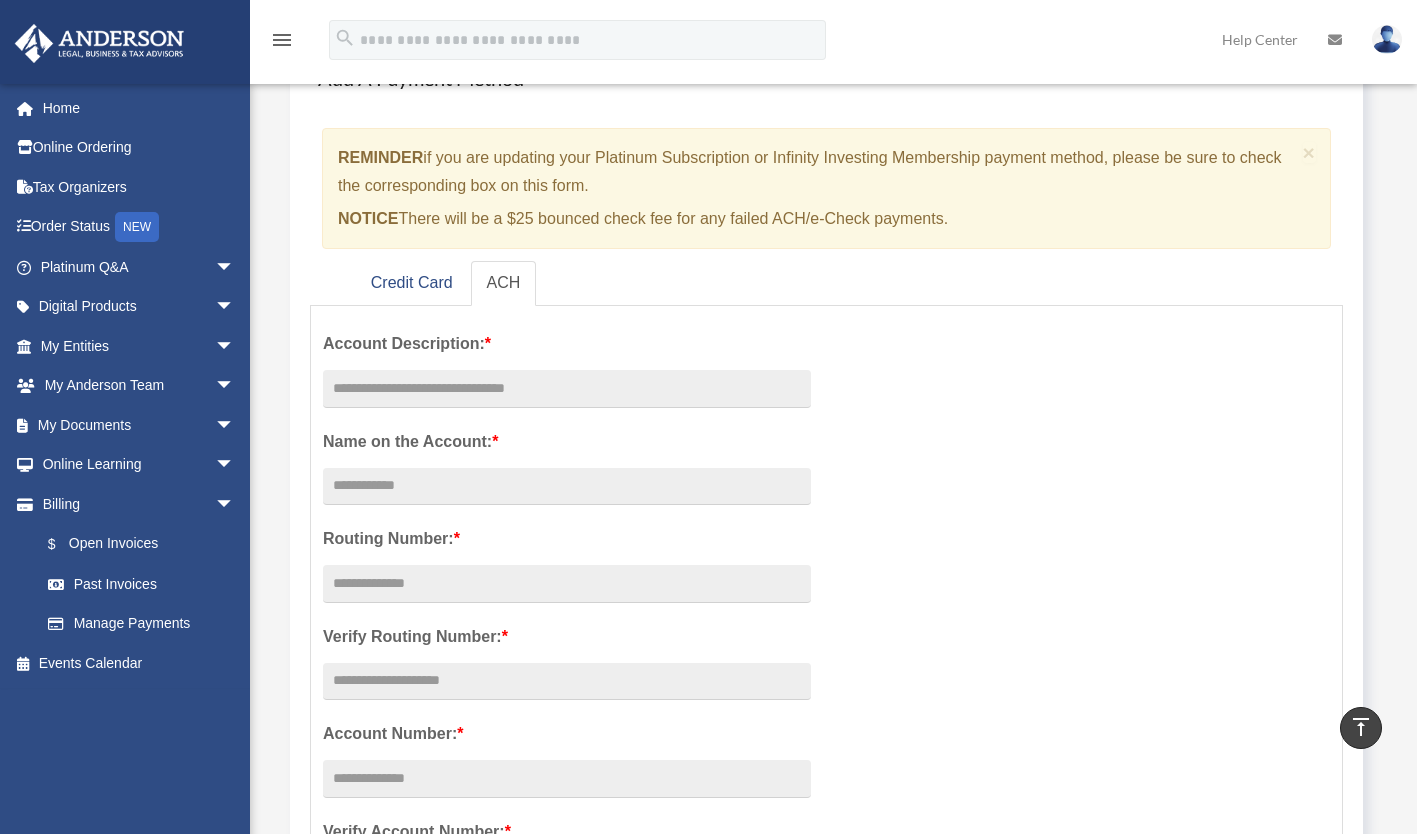 scroll, scrollTop: 0, scrollLeft: 0, axis: both 